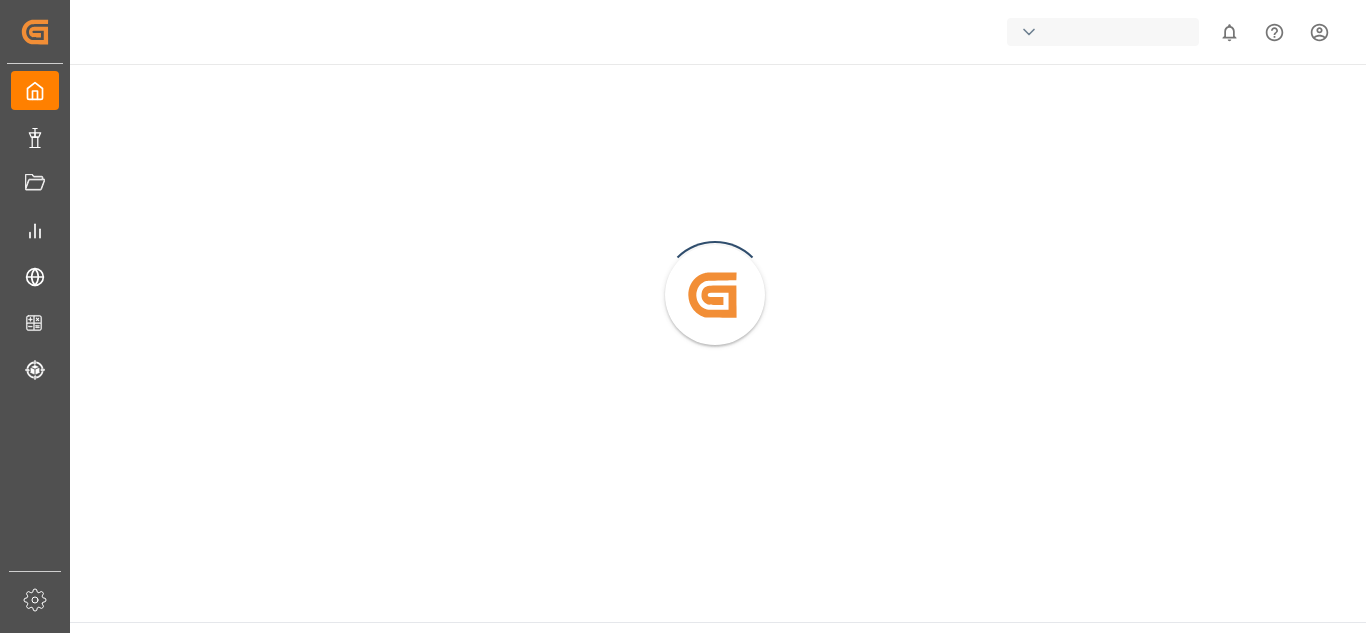 scroll, scrollTop: 0, scrollLeft: 0, axis: both 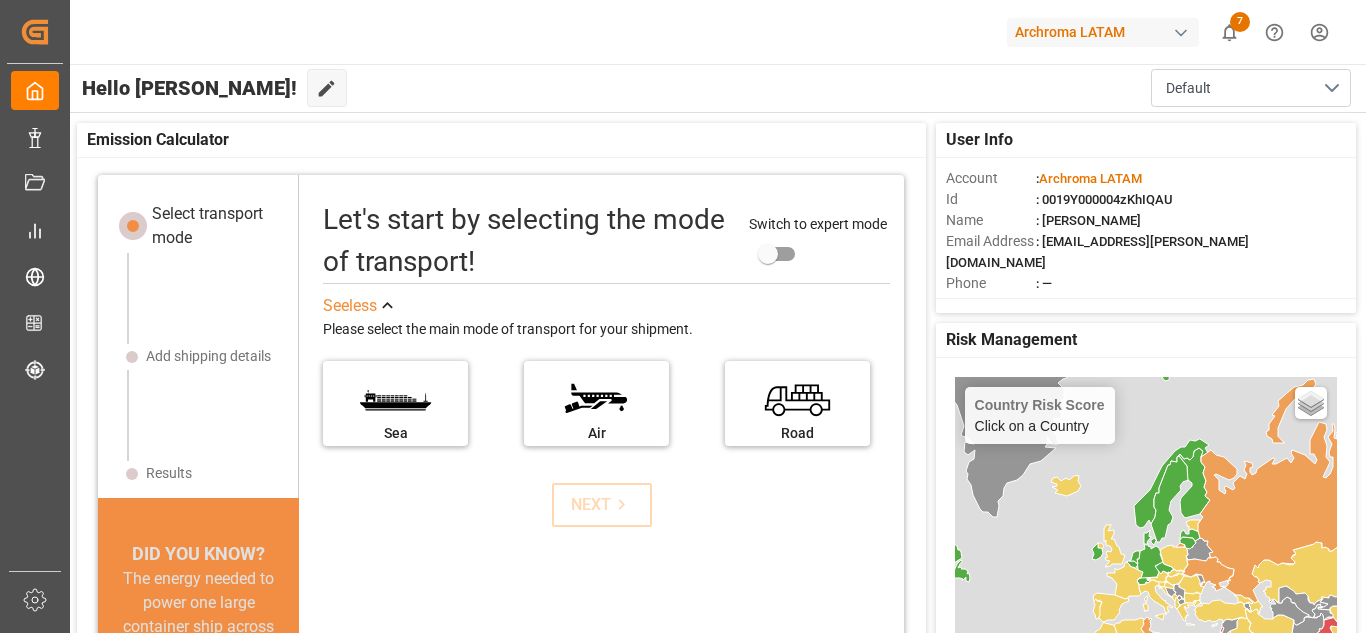 click on "Archroma LATAM" at bounding box center (1103, 32) 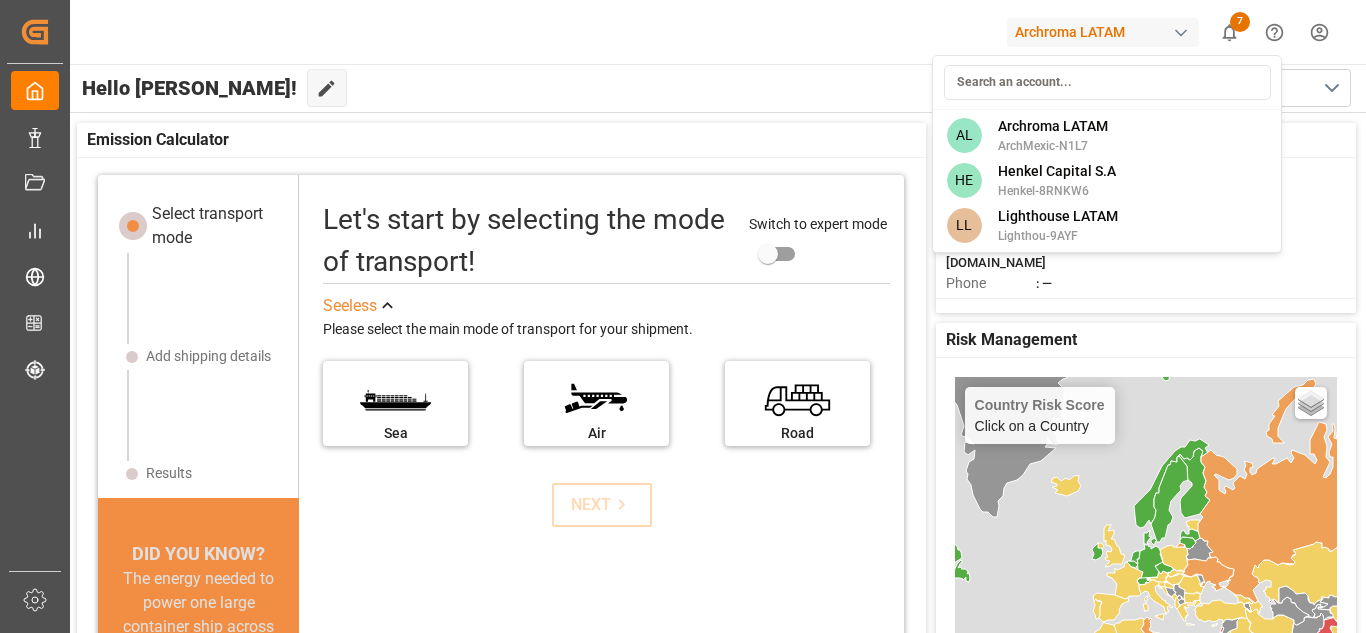 click on "Created by potrace 1.15, written by [PERSON_NAME] [DATE]-[DATE] Created by potrace 1.15, written by [PERSON_NAME] [DATE]-[DATE] My Cockpit My Cockpit Data Management Data Management Document Management Document Management My Reports My Reports Risk Management Risk Management CO2e Calculator CO2e Calculator Tracking Tracking Sidebar Settings Back to main menu Archroma LATAM 7 Notifications Only show unread All Watching Mark all categories read Uploads Mark all as read Purchase Orders [DATE] 1 number of rows uploaded Purchase Orders [DATE] 3 number of rows uploaded Line Items [DATE] 3 number of rows uploaded Line Items [DATE] 12 number of rows uploaded Purchase Orders [DATE] 12 number of rows uploaded Line Items [DATE] 1 number of rows uploaded Purchase Orders [DATE] 1 number of rows uploaded Hello Perla! Edit Cockpit Default User Info Account  :  Archroma LATAM Id  : 0019Y000004zKhIQAU Name  : [PERSON_NAME]  Email Address  : [EMAIL_ADDRESS][PERSON_NAME][DOMAIN_NAME] Phone  : — Account Type  Basic" at bounding box center (683, 316) 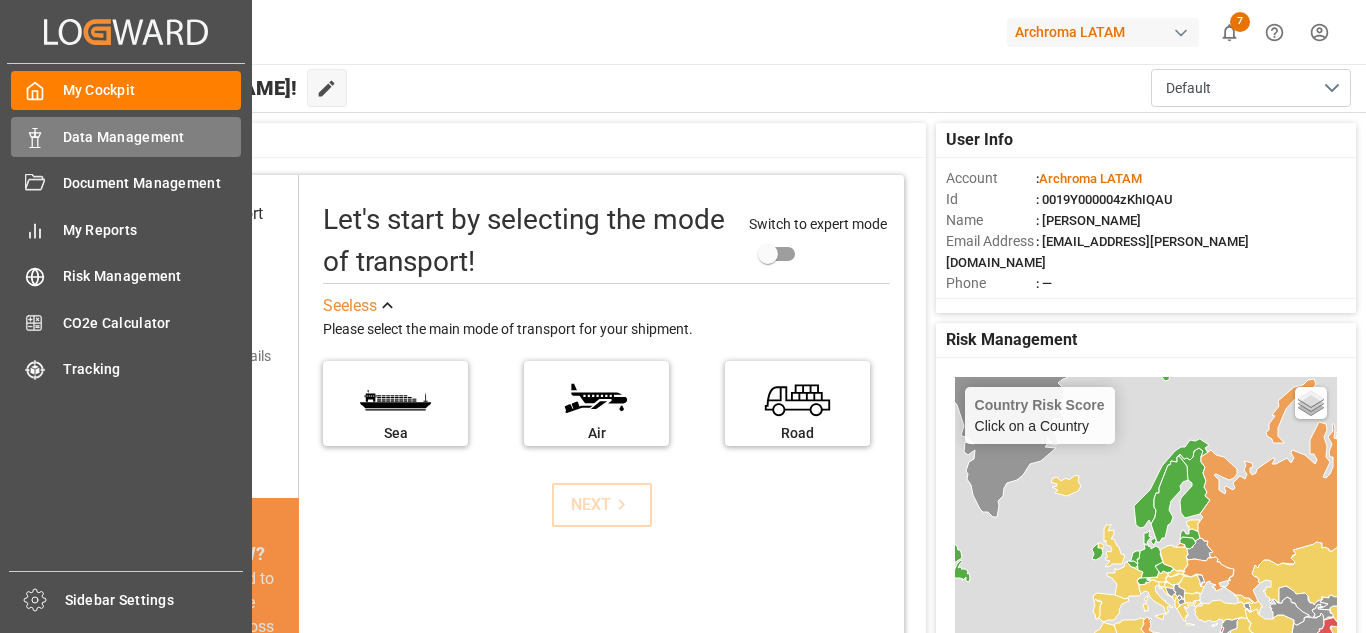click on "Data Management Data Management" at bounding box center (126, 136) 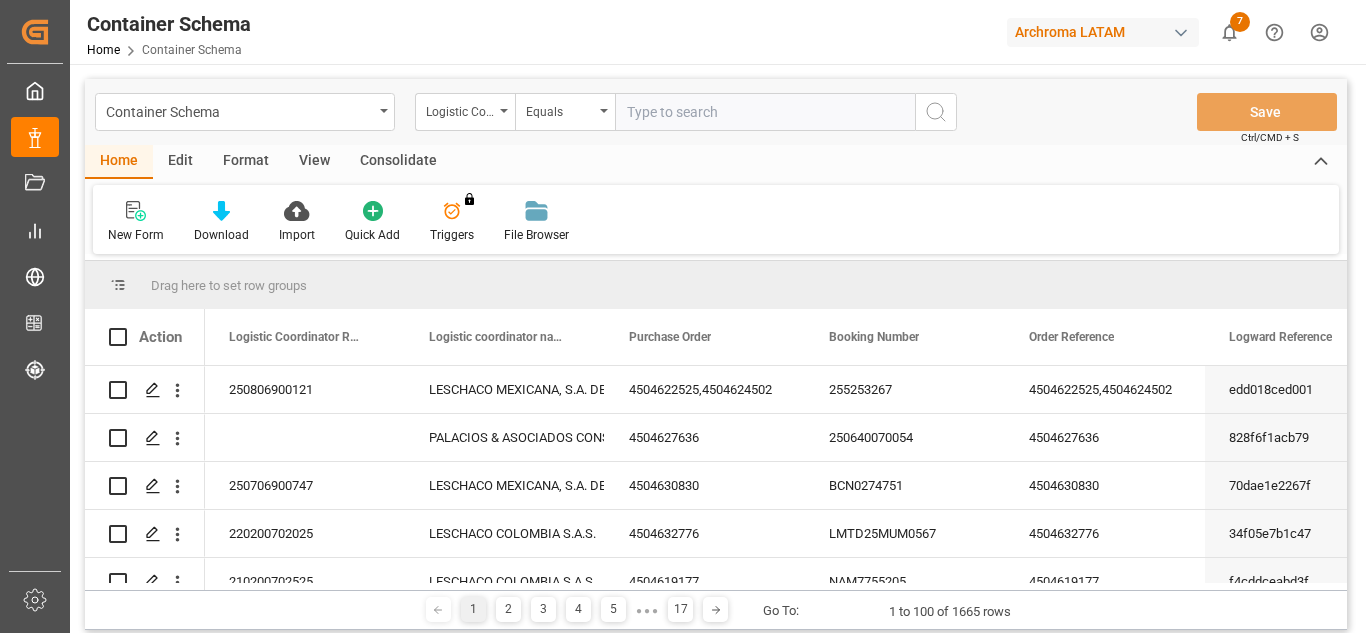 click on "Container Schema" at bounding box center (245, 112) 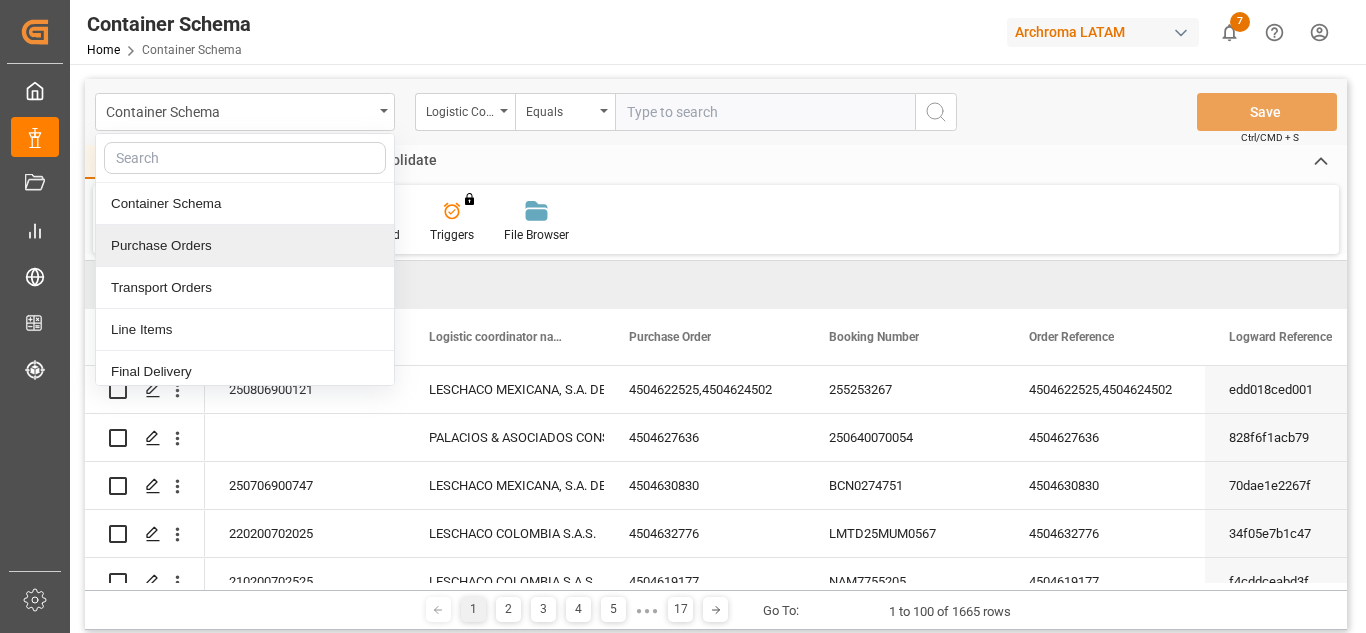 click on "Purchase Orders" at bounding box center (245, 246) 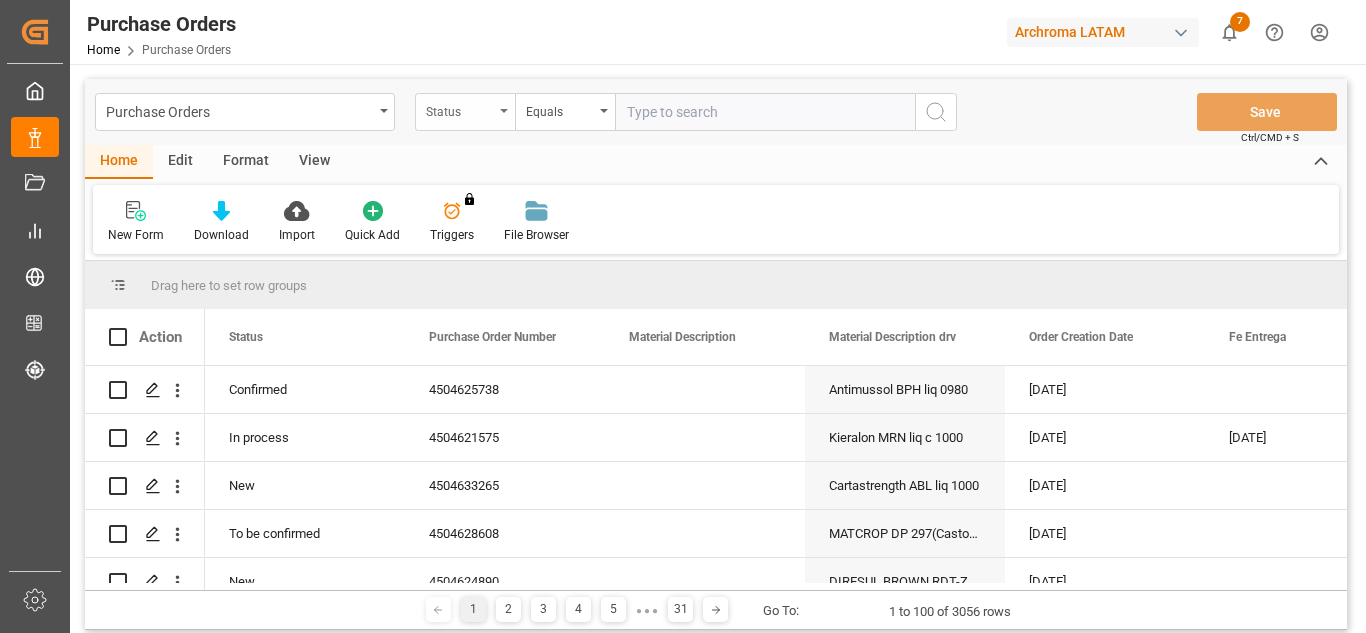 click on "Status" at bounding box center (465, 112) 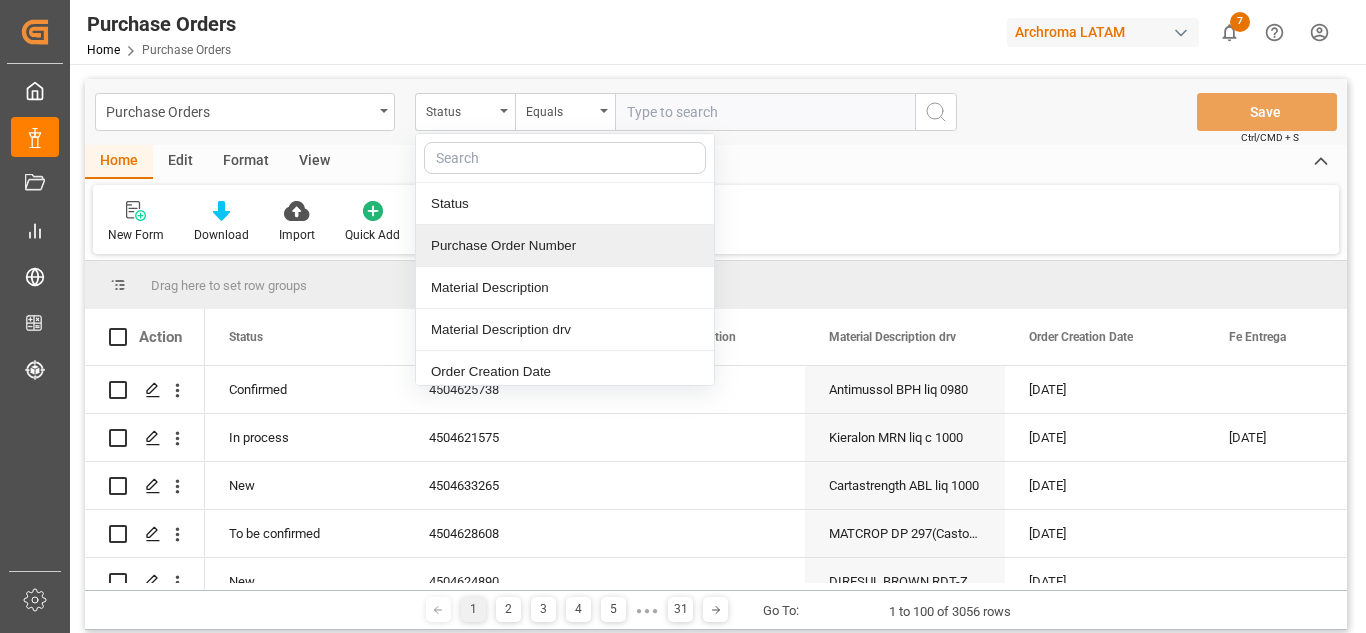 click on "Purchase Order Number" at bounding box center (565, 246) 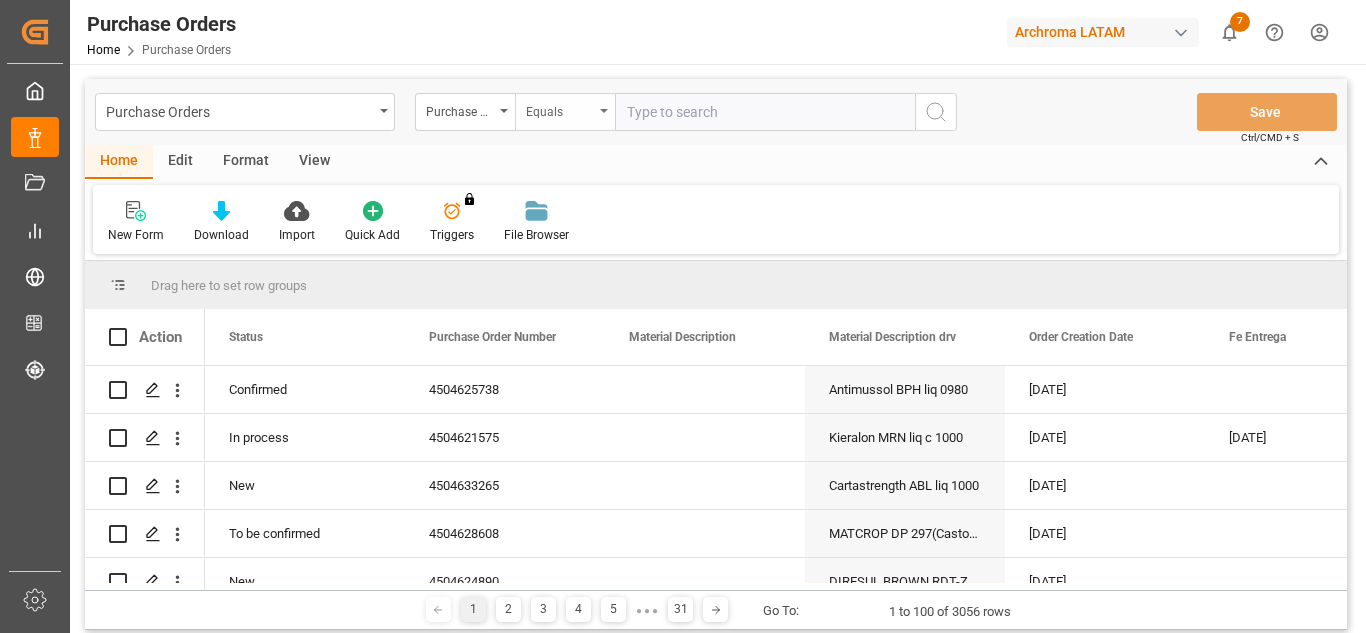 click on "Equals" at bounding box center [560, 109] 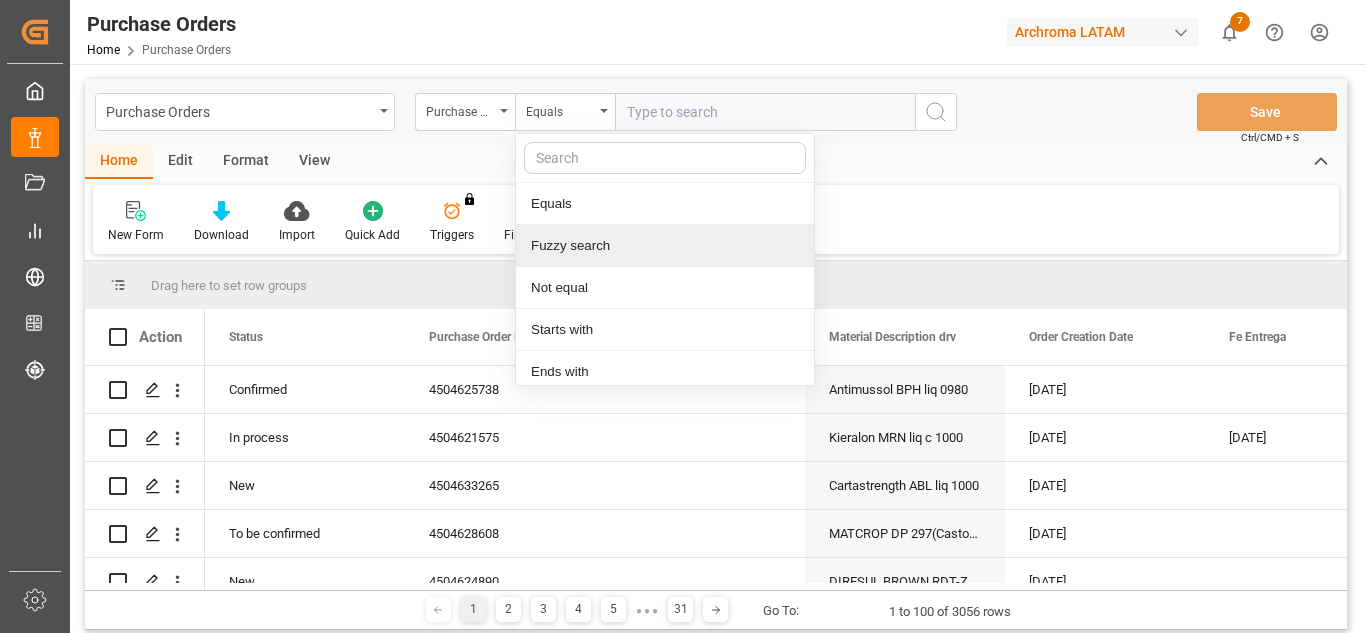 click on "Fuzzy search" at bounding box center [665, 246] 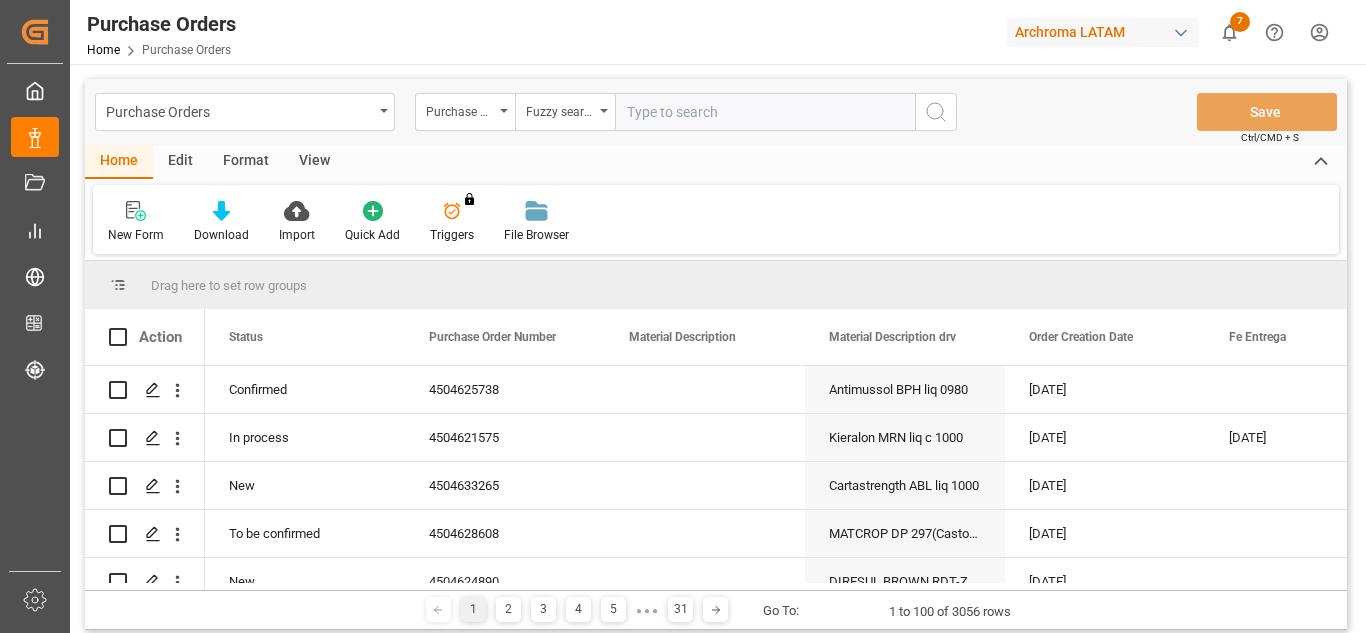 paste on "4504621805" 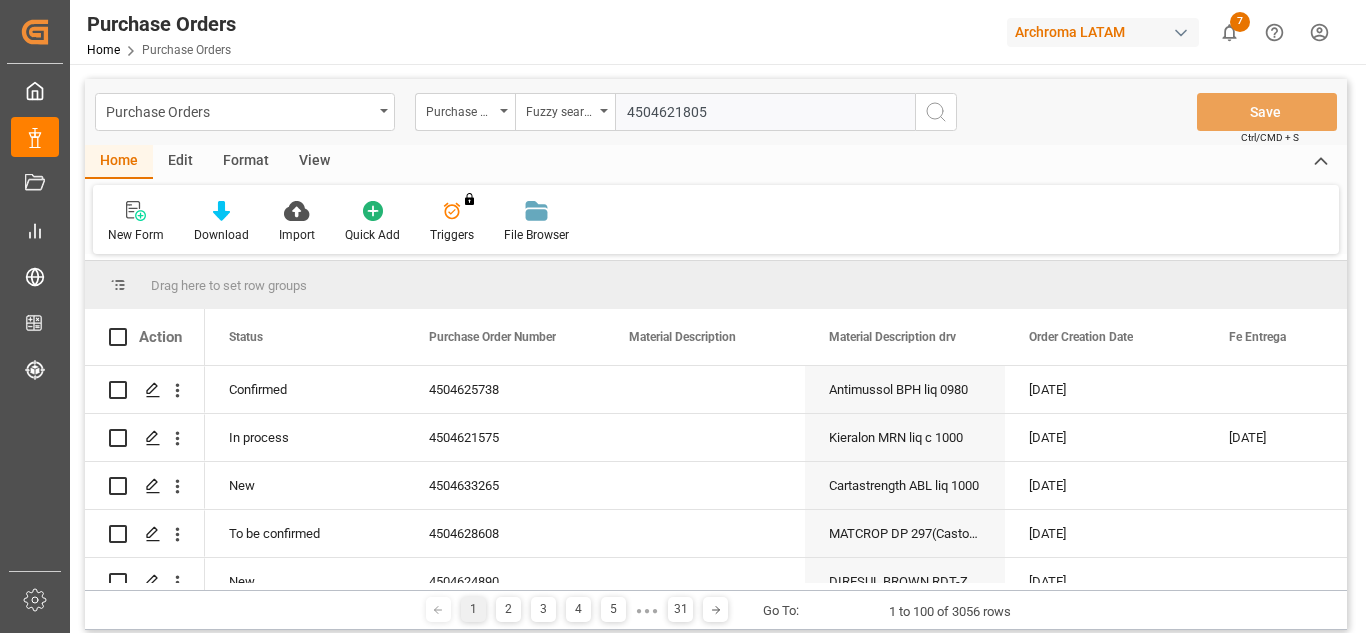 type on "4504621805" 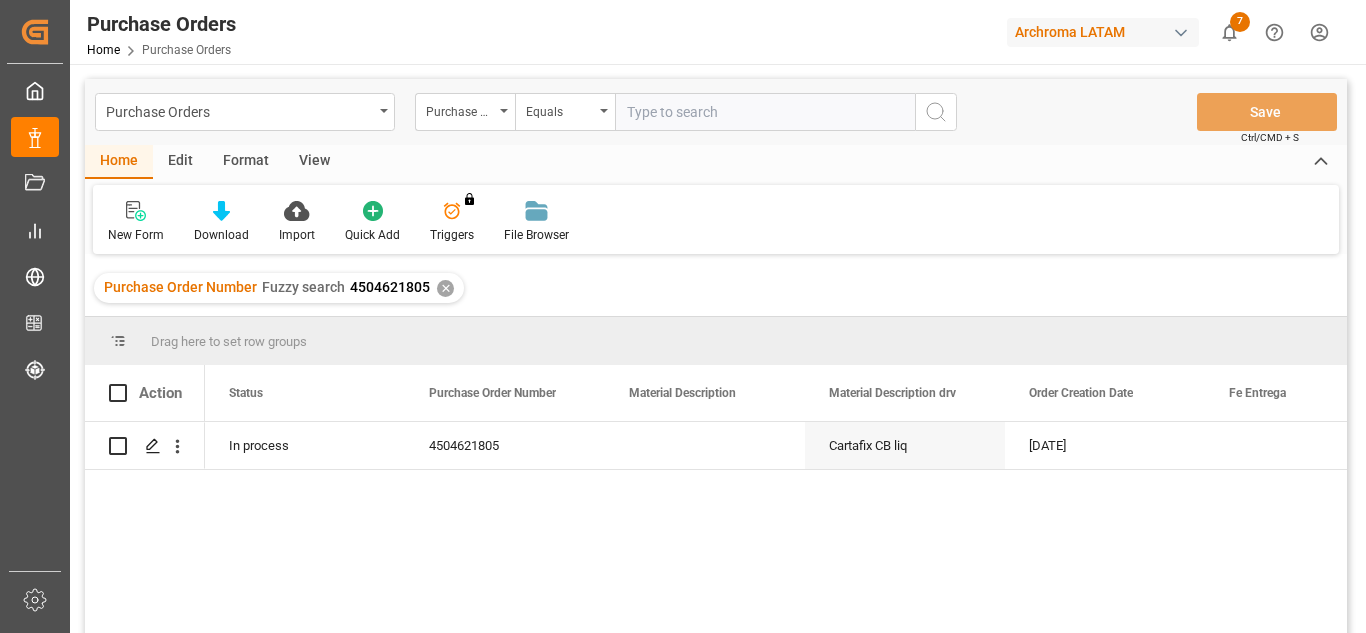 click on "Purchase Orders Purchase Order Number Equals Save Ctrl/CMD + S" at bounding box center (716, 112) 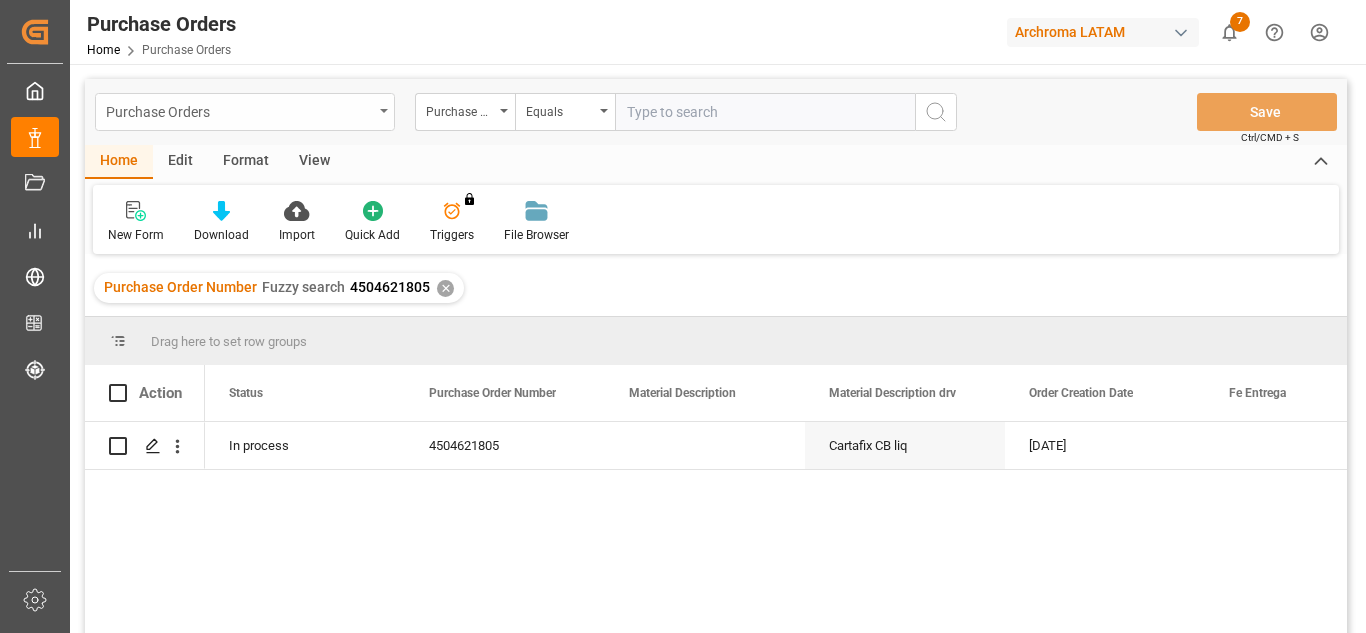 click on "Purchase Orders" at bounding box center (245, 112) 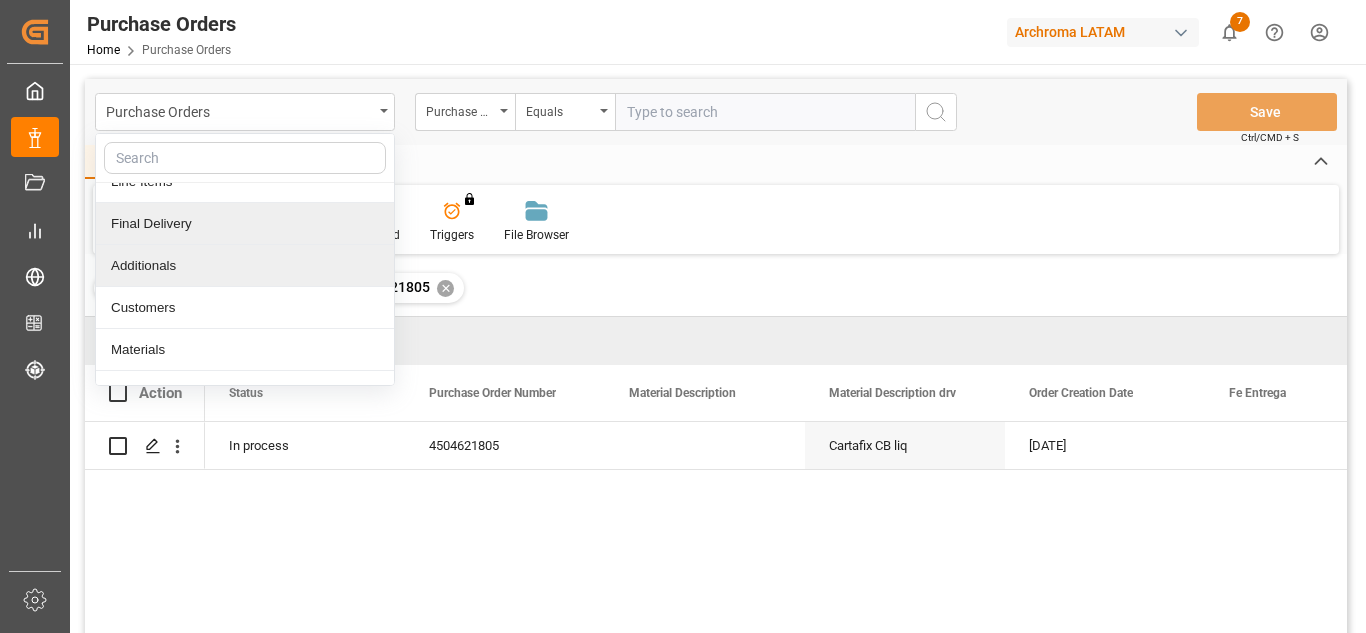 scroll, scrollTop: 100, scrollLeft: 0, axis: vertical 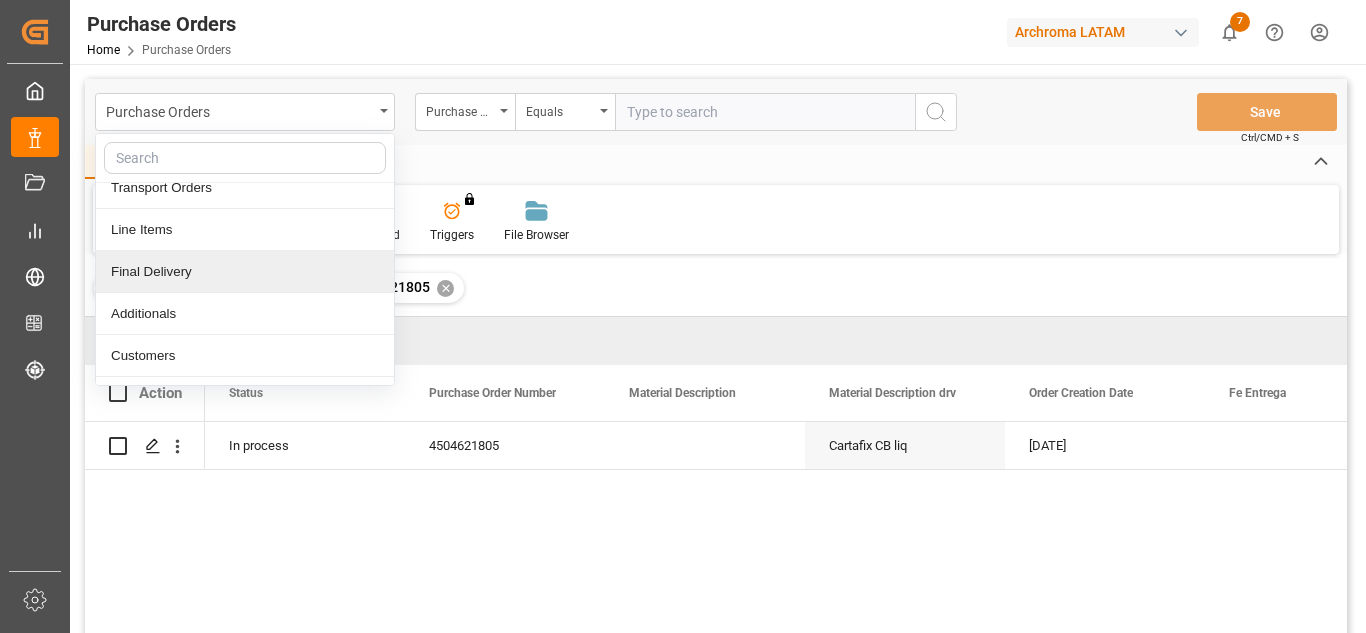 click on "Final Delivery" at bounding box center (245, 272) 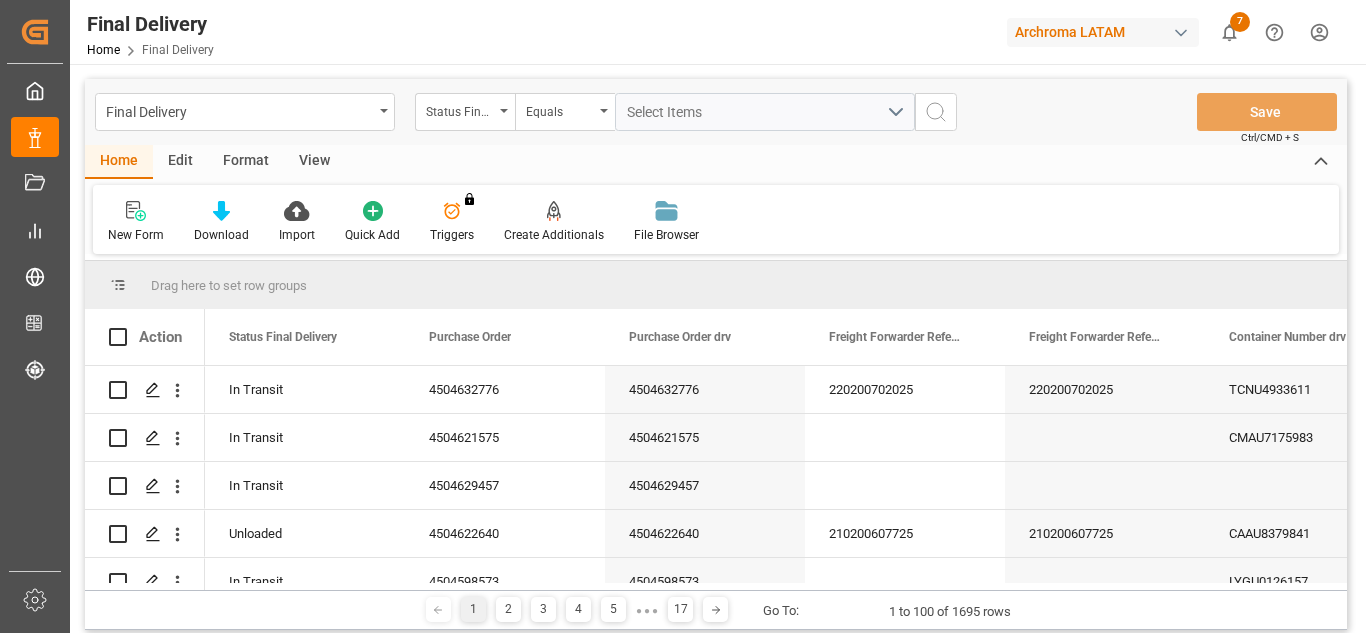 click on "Status Final Delivery" at bounding box center [465, 112] 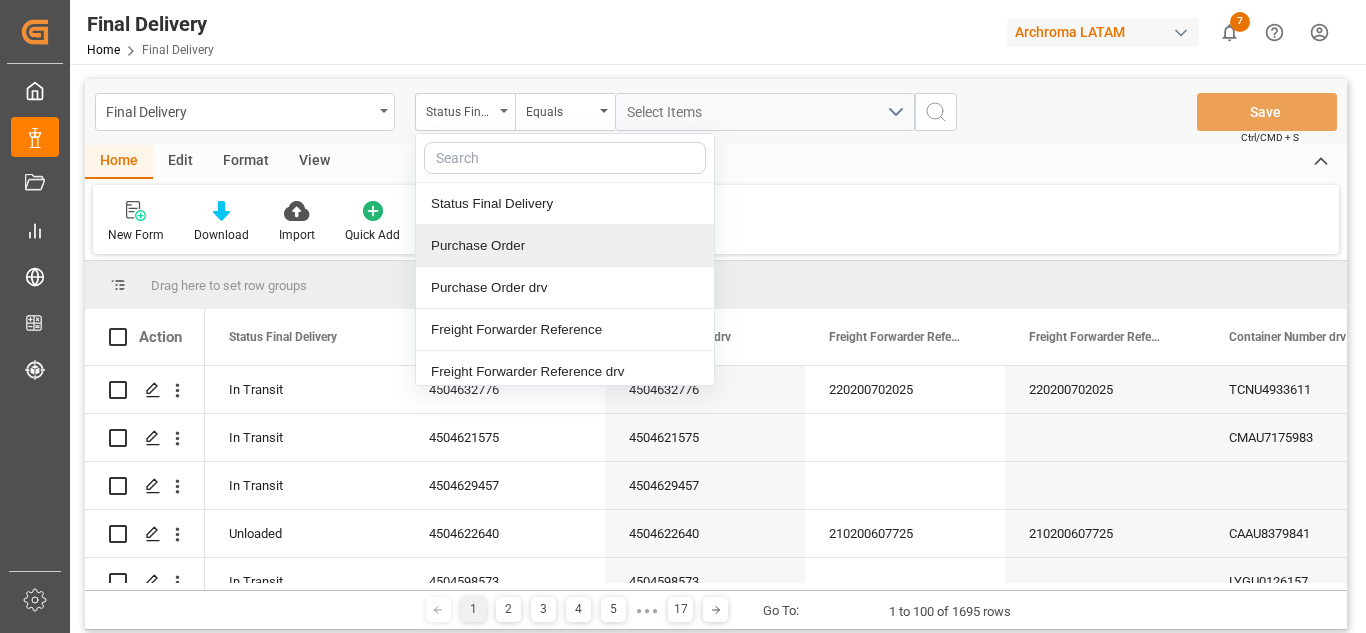 click on "Purchase Order" at bounding box center [565, 246] 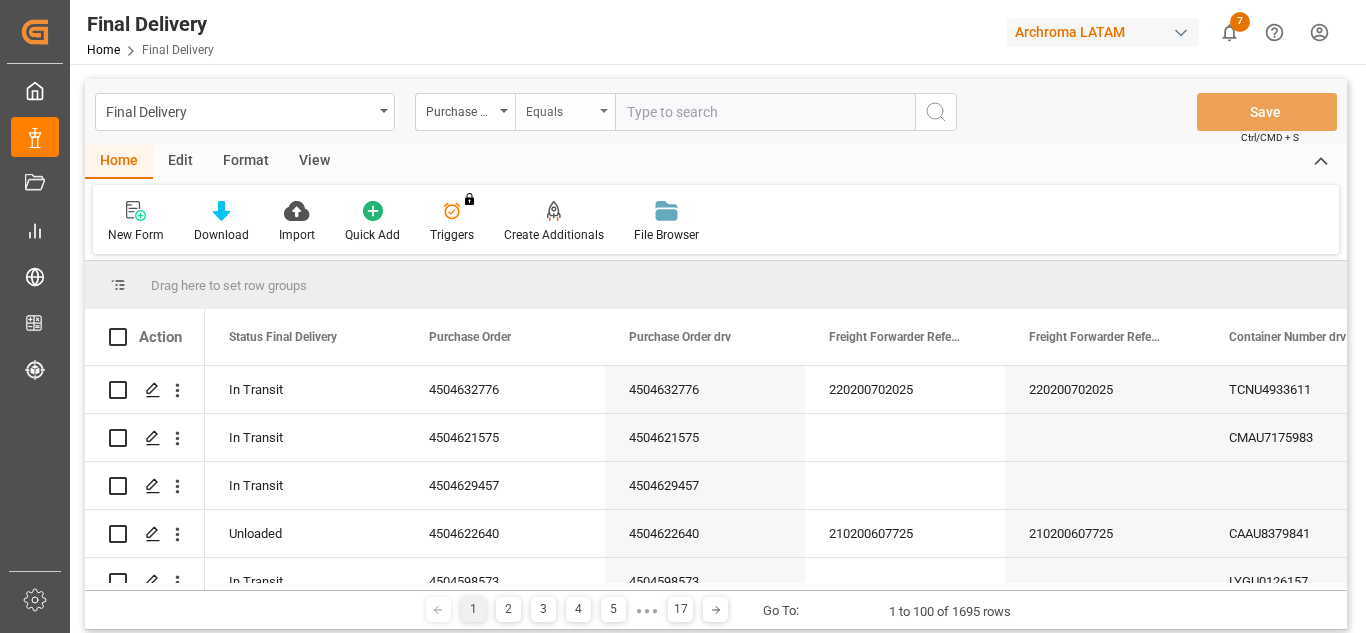 click on "Equals" at bounding box center [560, 109] 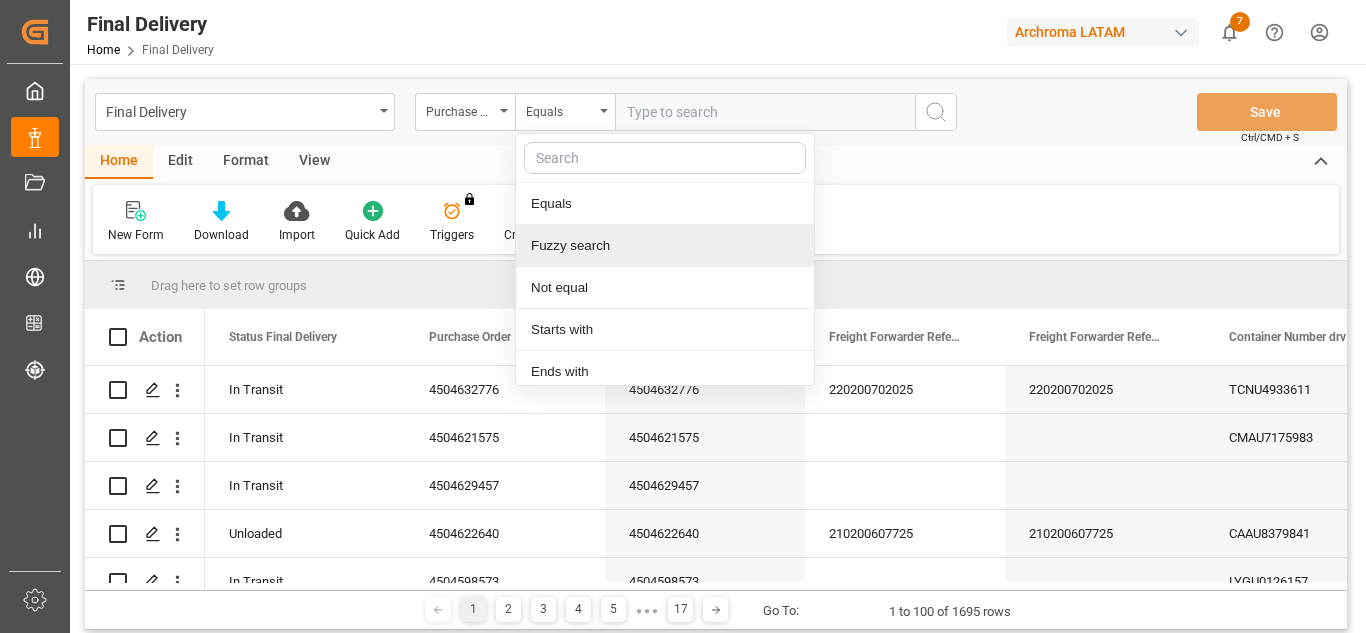 click on "Fuzzy search" at bounding box center (665, 246) 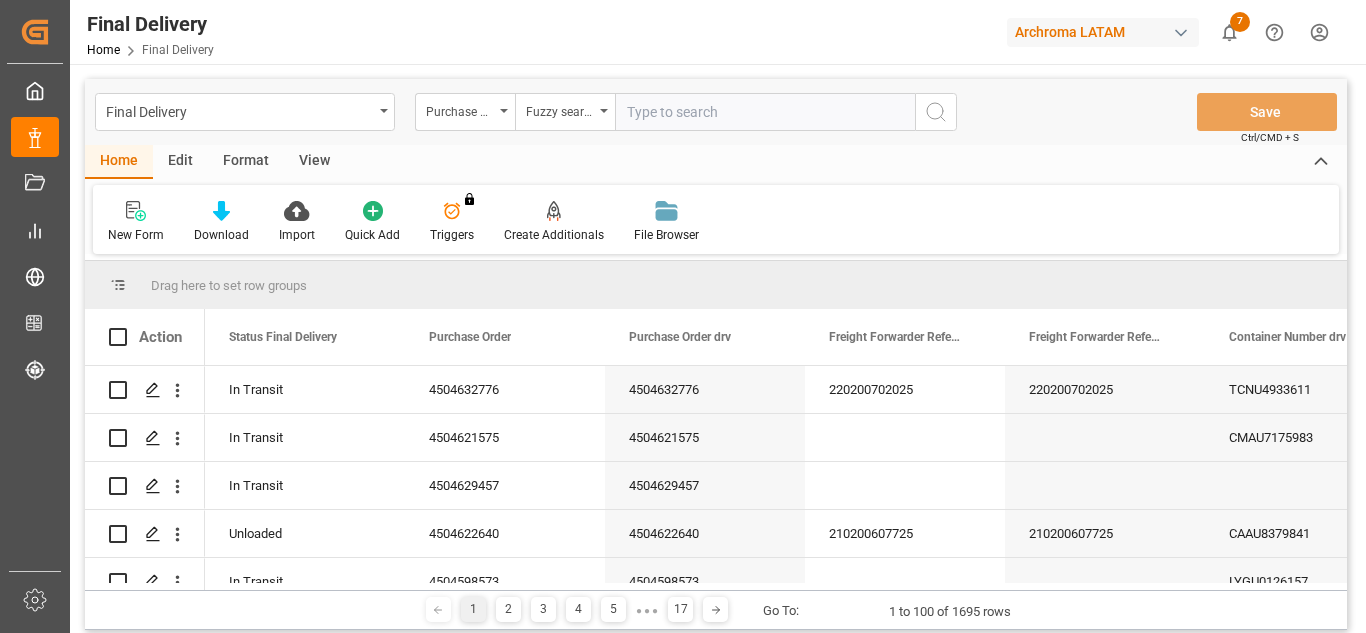 drag, startPoint x: 676, startPoint y: 105, endPoint x: 685, endPoint y: 121, distance: 18.35756 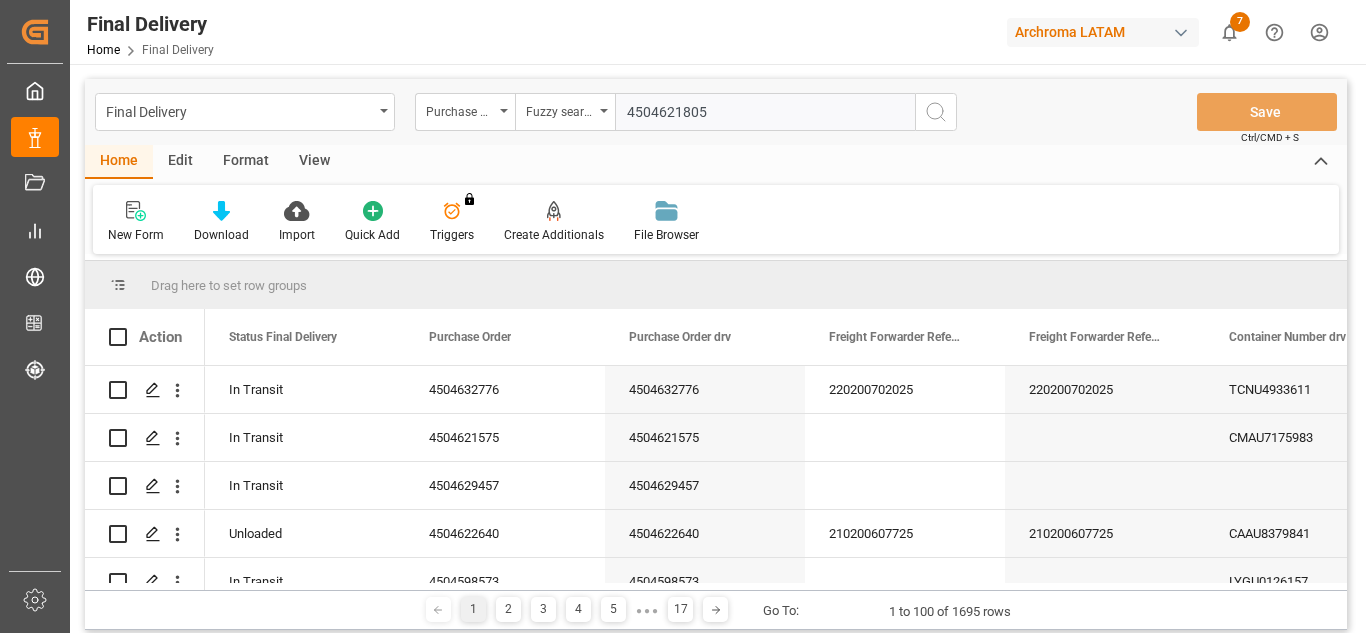 type on "4504621805" 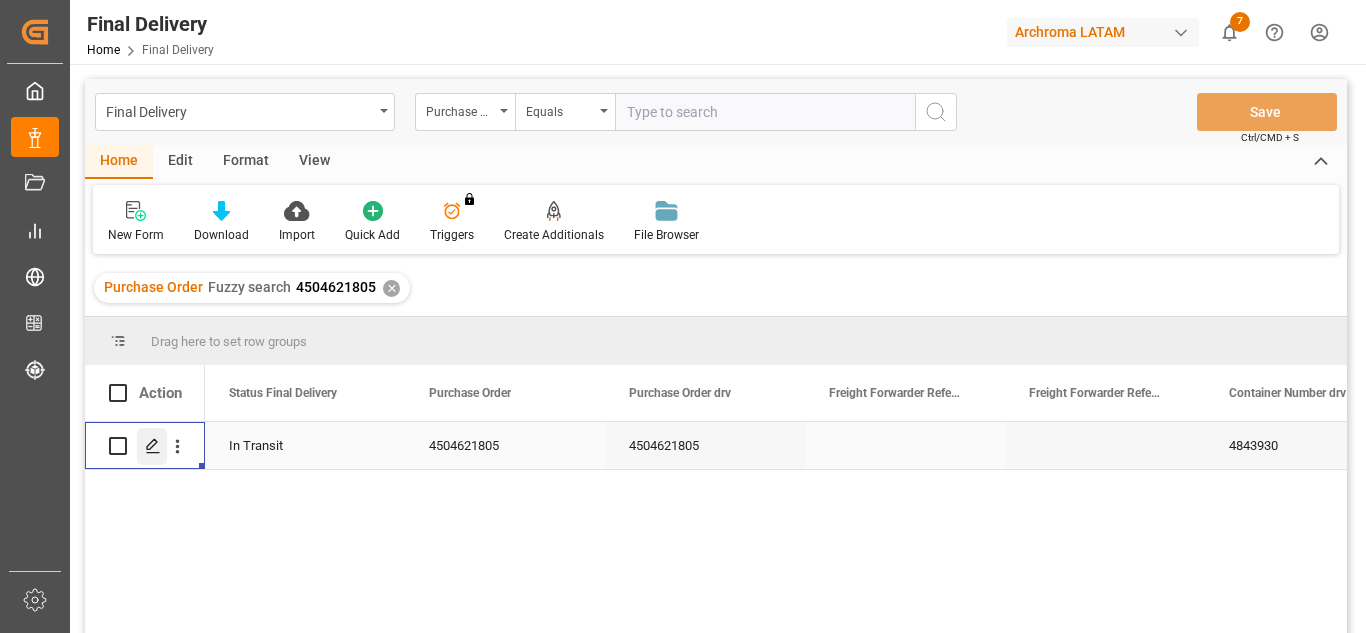click 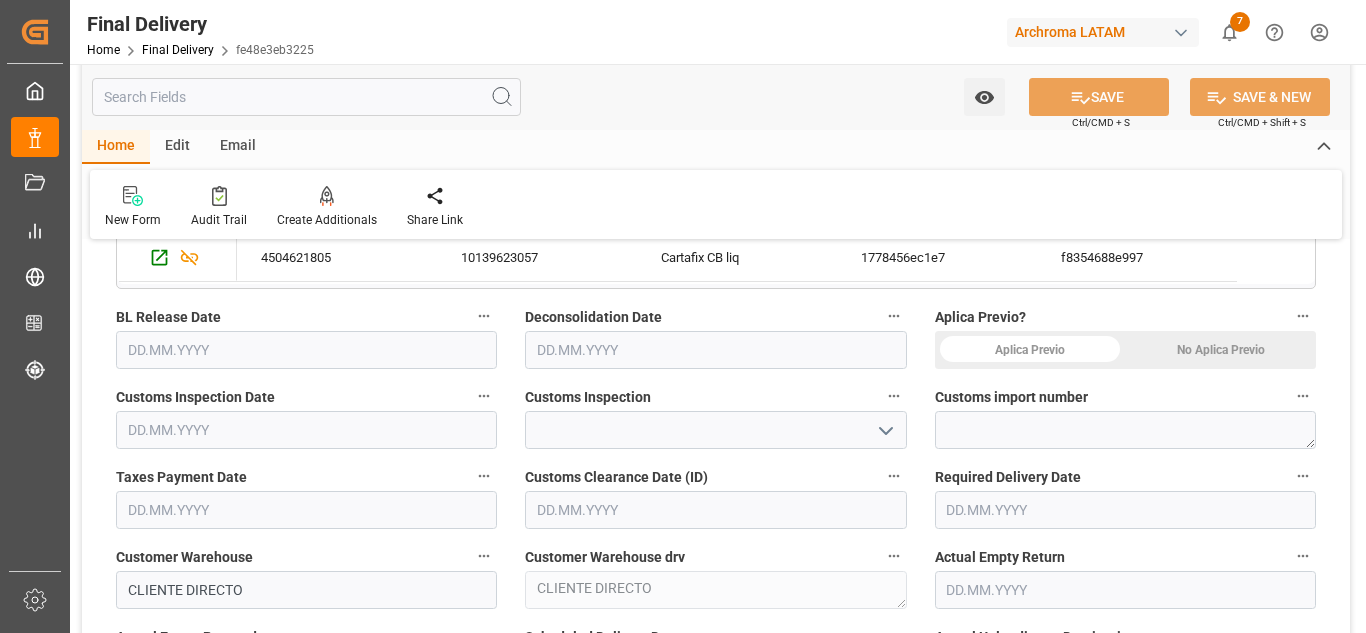 scroll, scrollTop: 700, scrollLeft: 0, axis: vertical 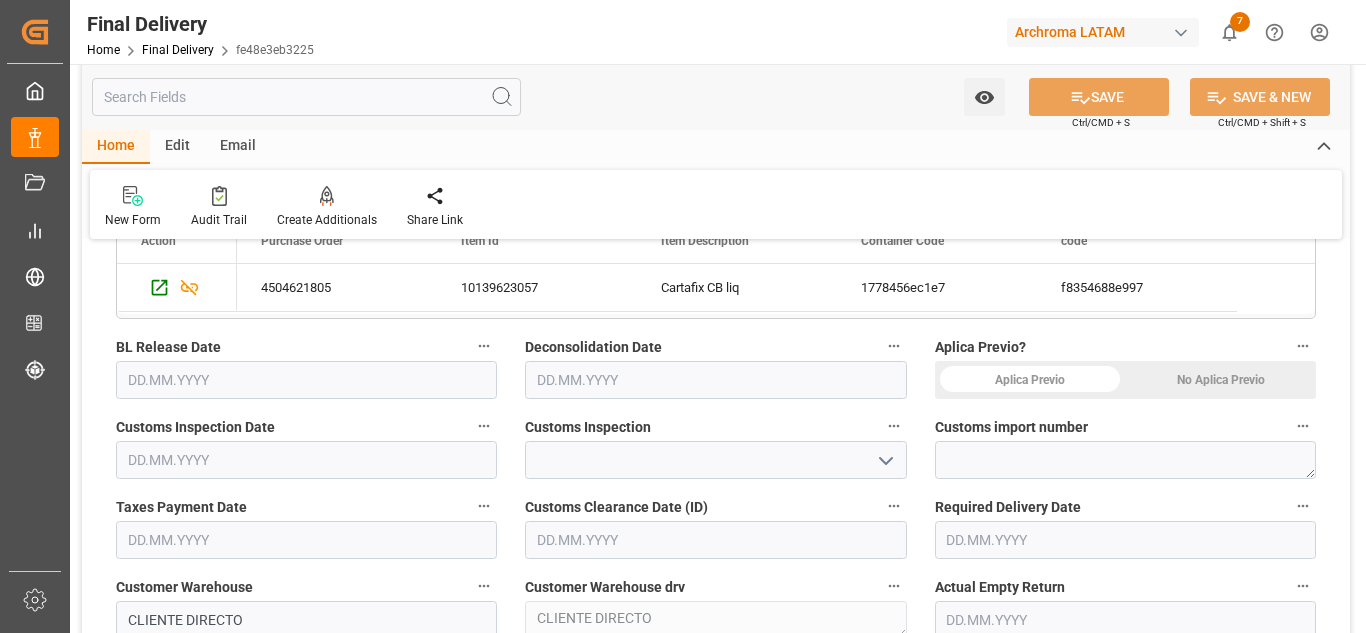 click at bounding box center [715, 380] 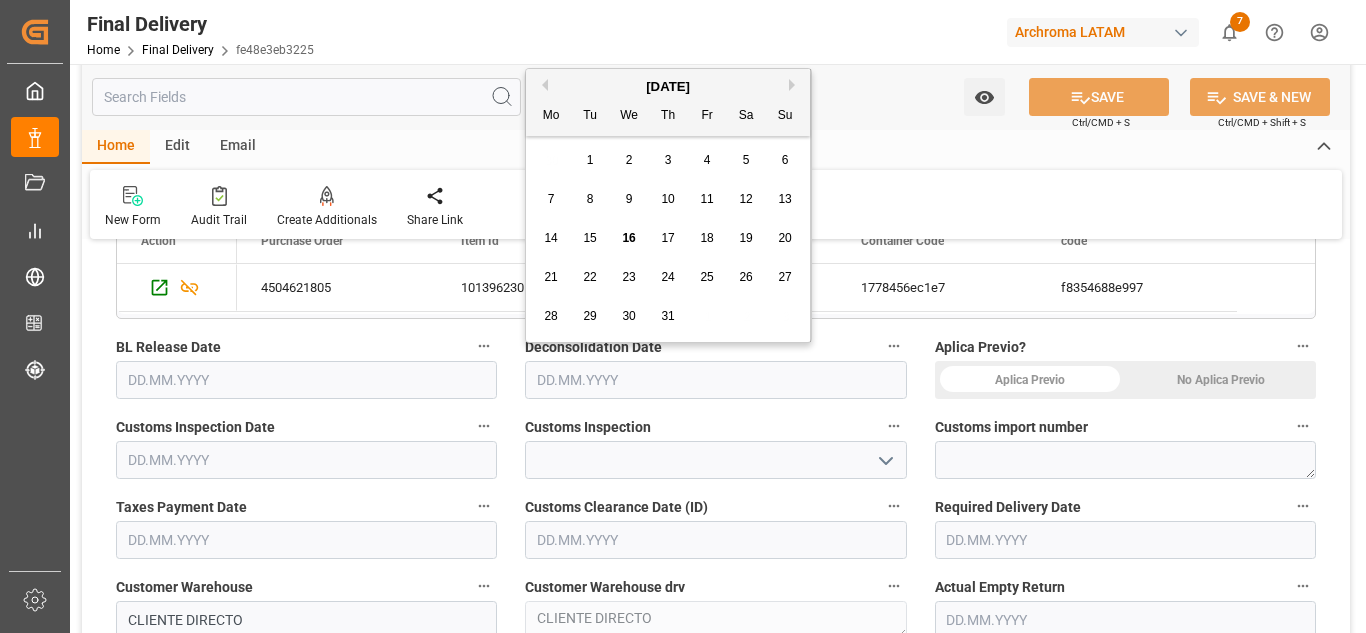 click on "[DATE]" at bounding box center [668, 87] 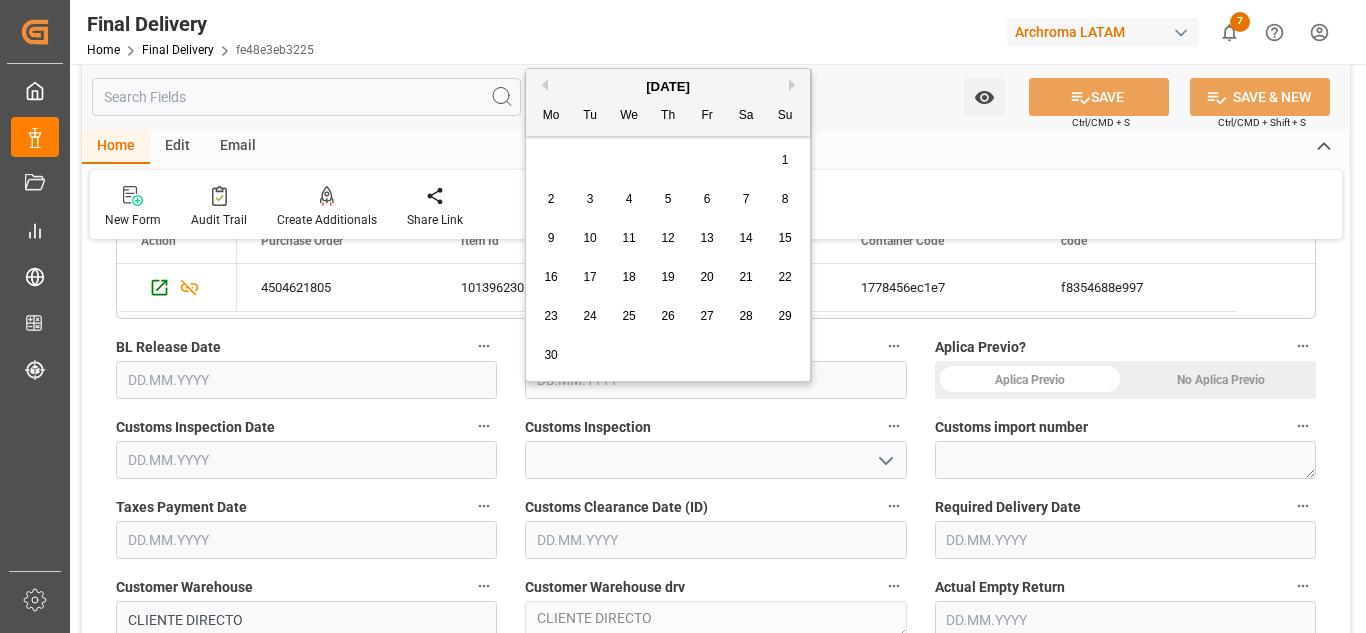 click on "23" at bounding box center [550, 316] 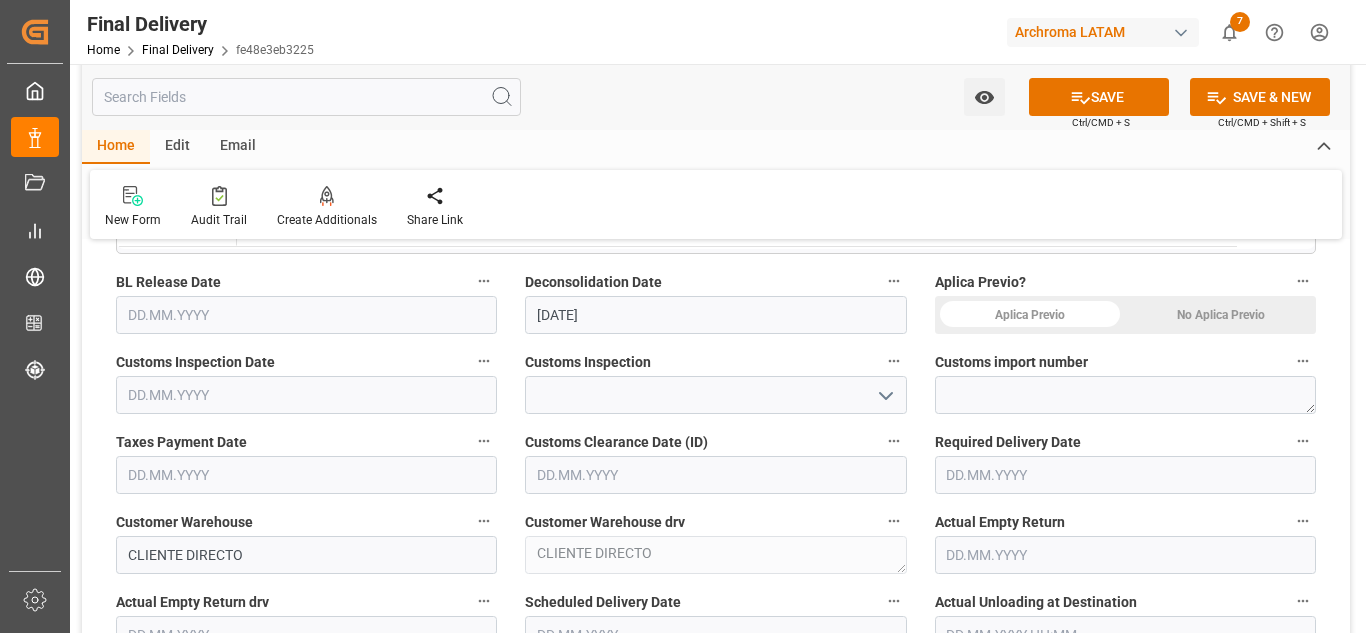 scroll, scrollTop: 800, scrollLeft: 0, axis: vertical 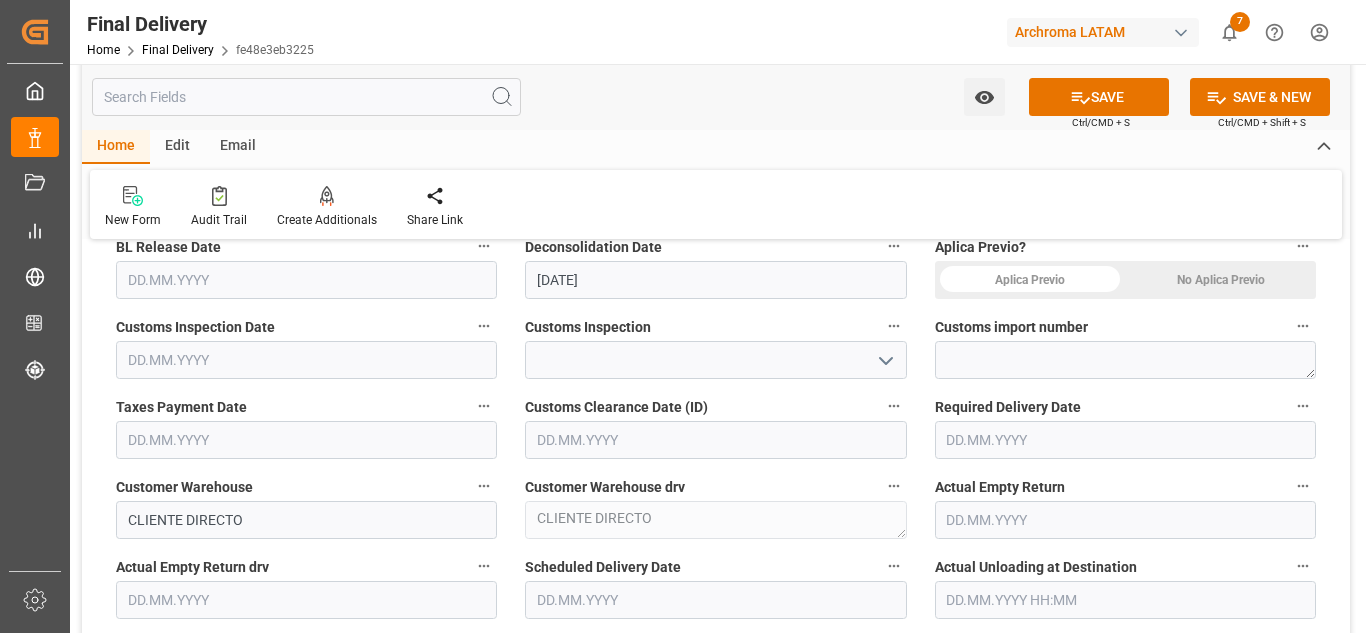click at bounding box center [306, 360] 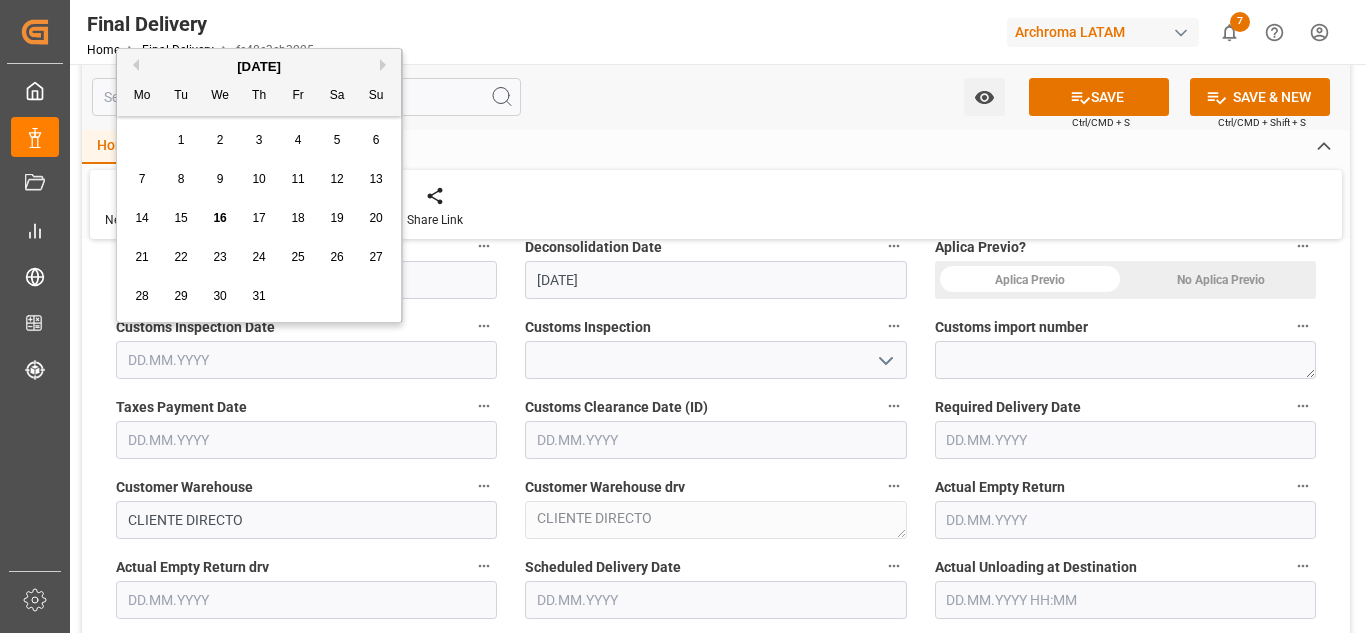 click on "16" at bounding box center [220, 219] 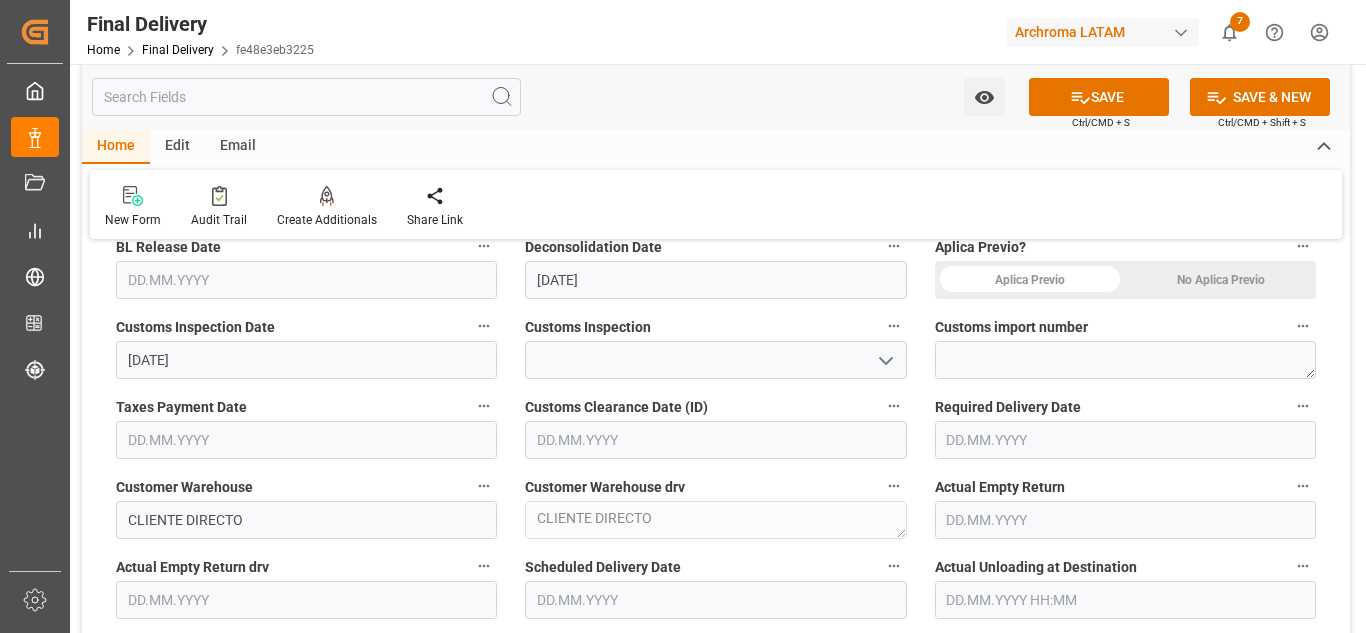 click 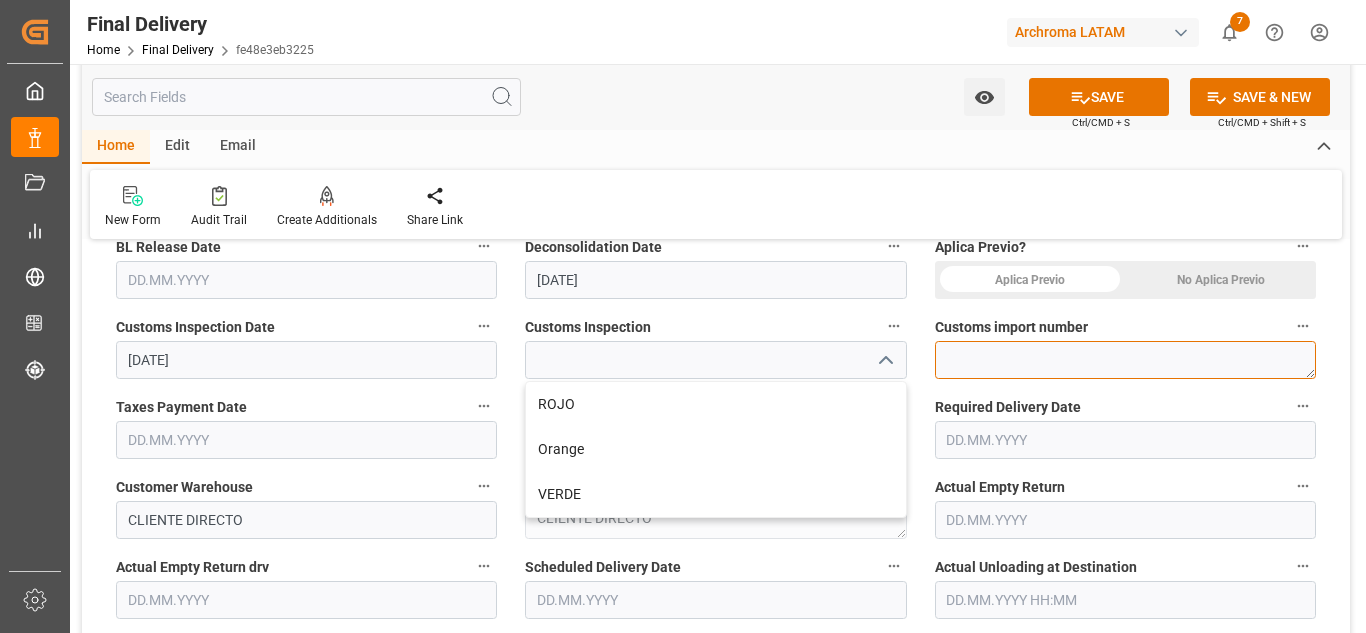 click at bounding box center [1125, 360] 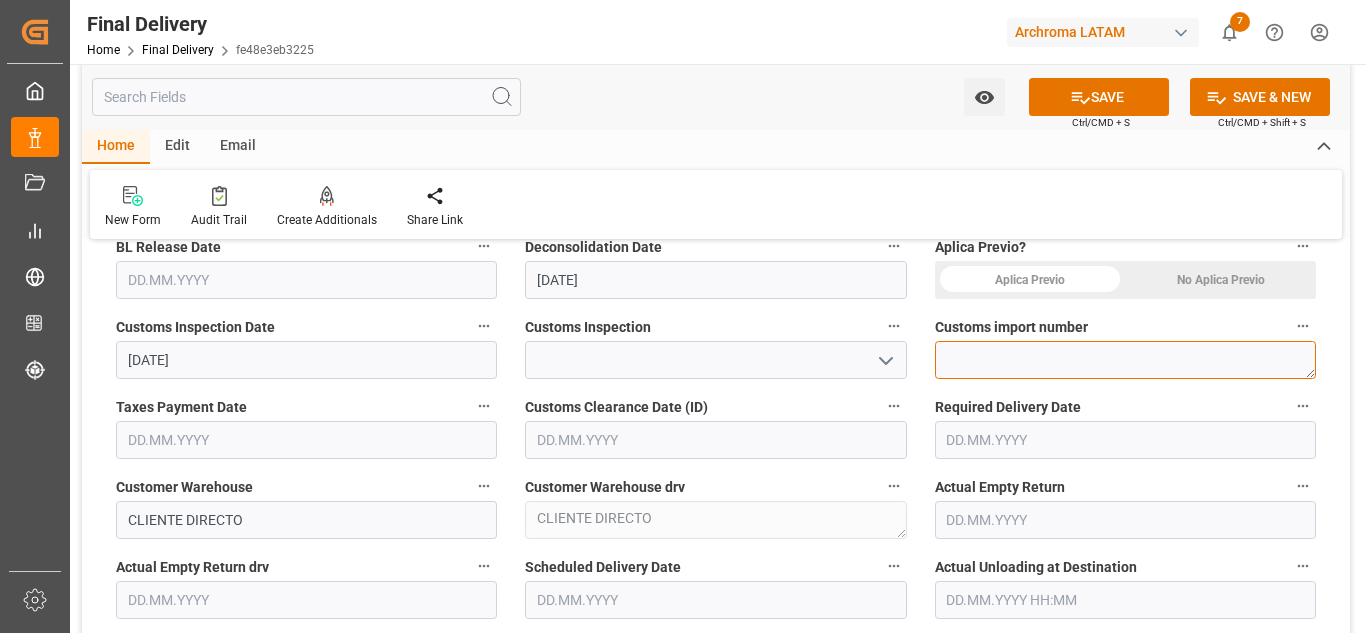 paste on "25 24 3617 5007071" 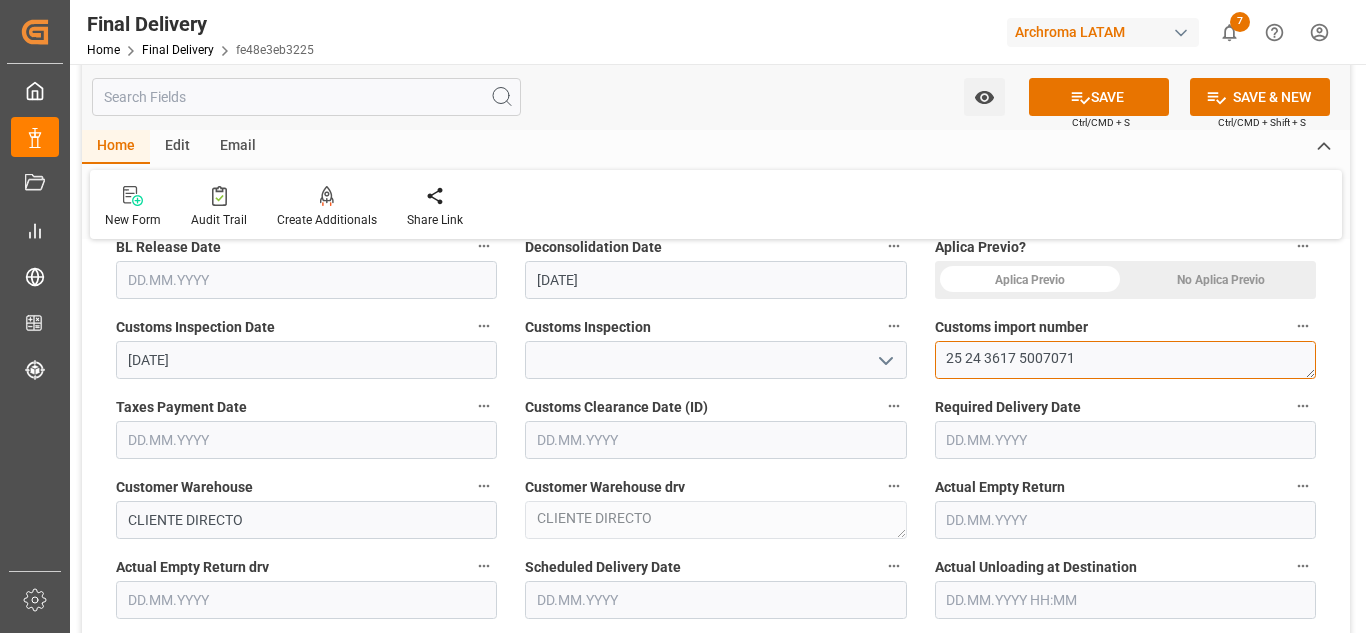 type on "25 24 3617 5007071" 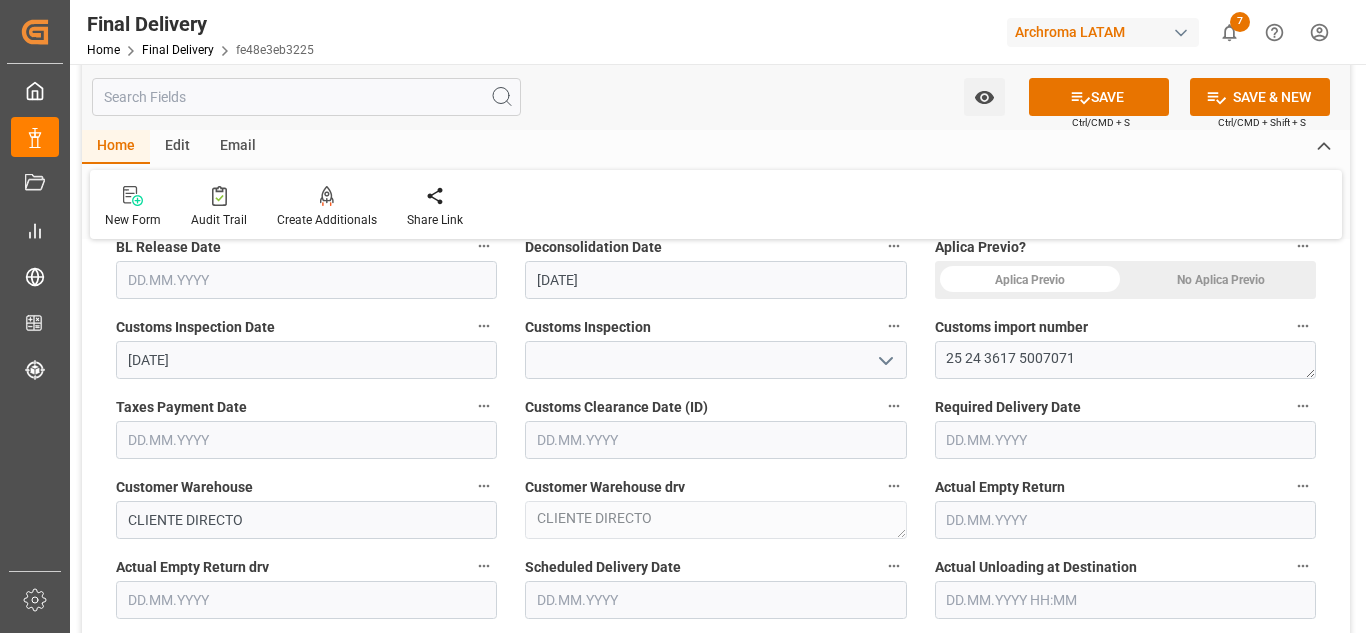 click at bounding box center [306, 440] 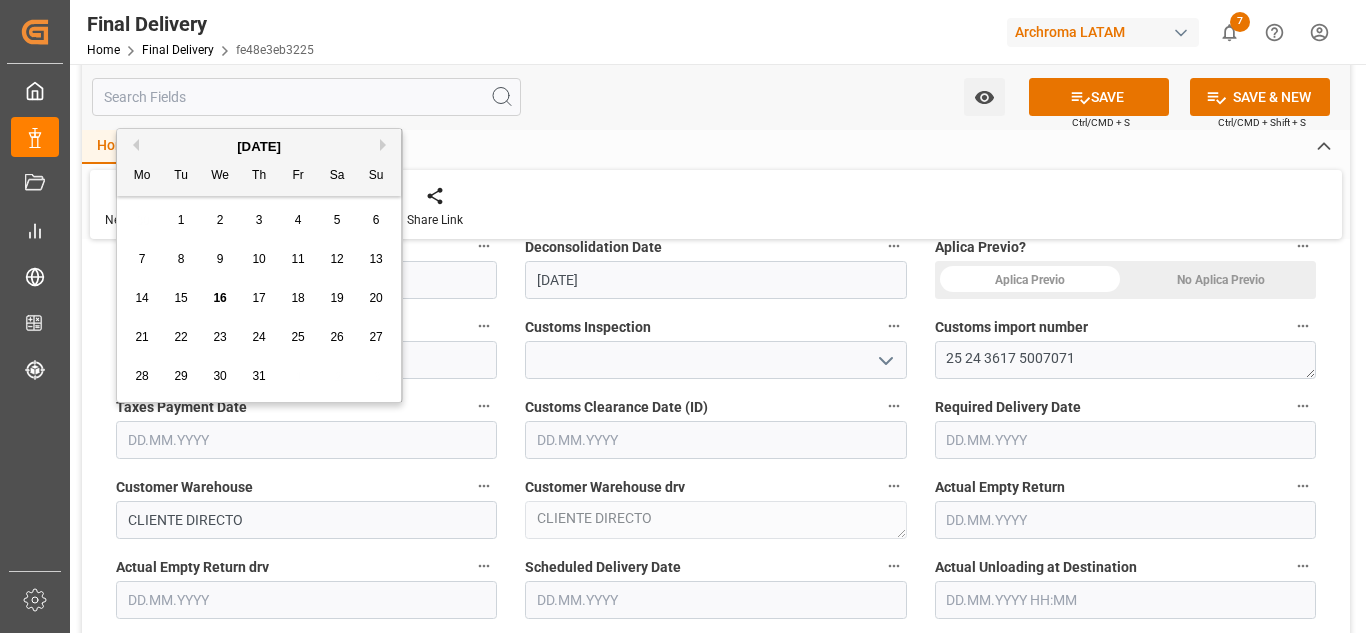 click on "16" at bounding box center (219, 298) 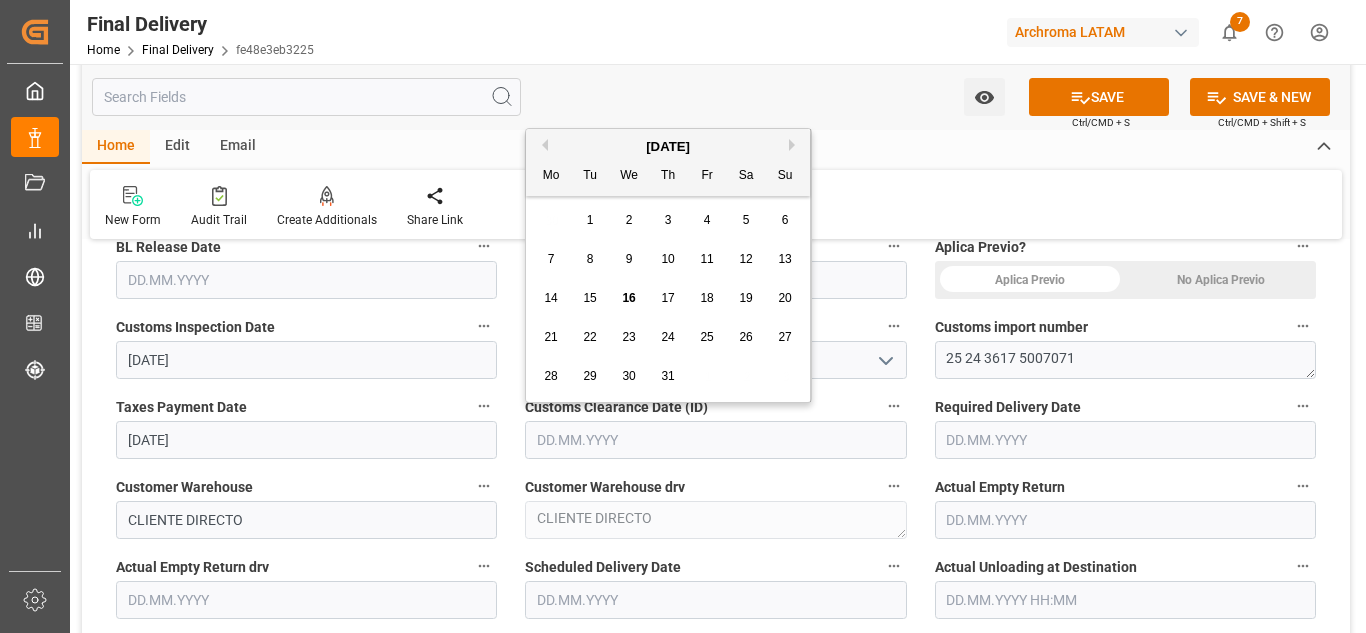 click at bounding box center (715, 440) 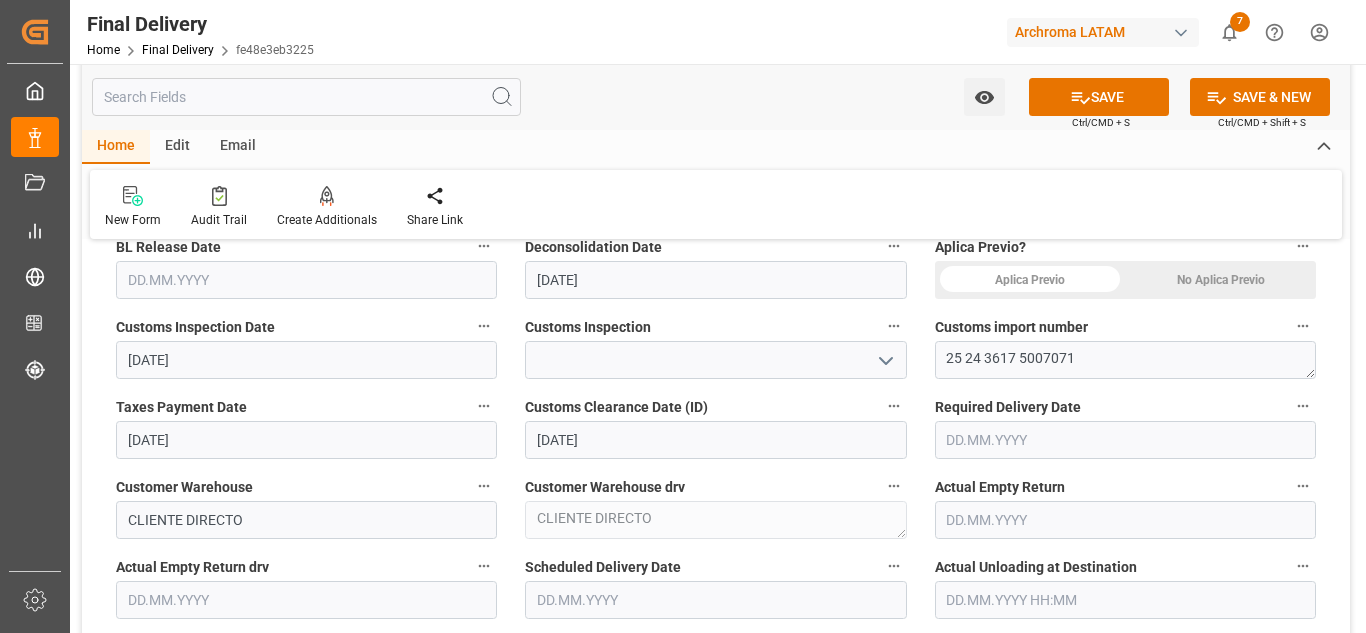 click at bounding box center [1125, 440] 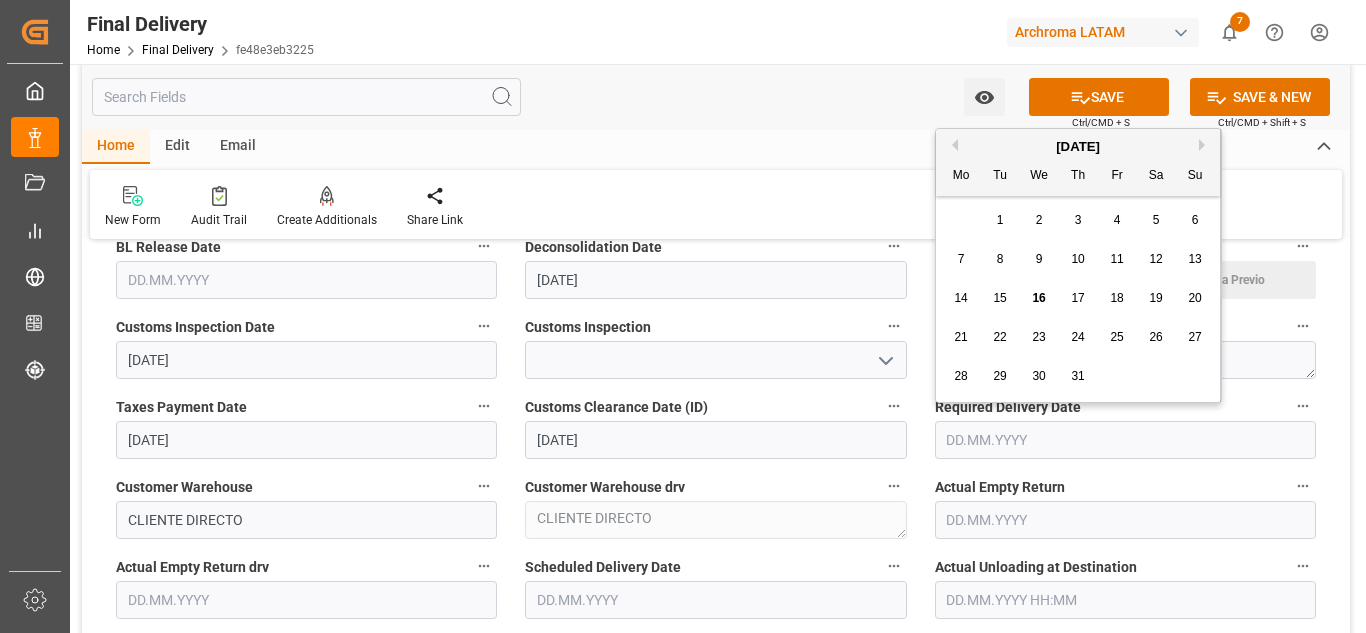 click on "18" at bounding box center (1116, 298) 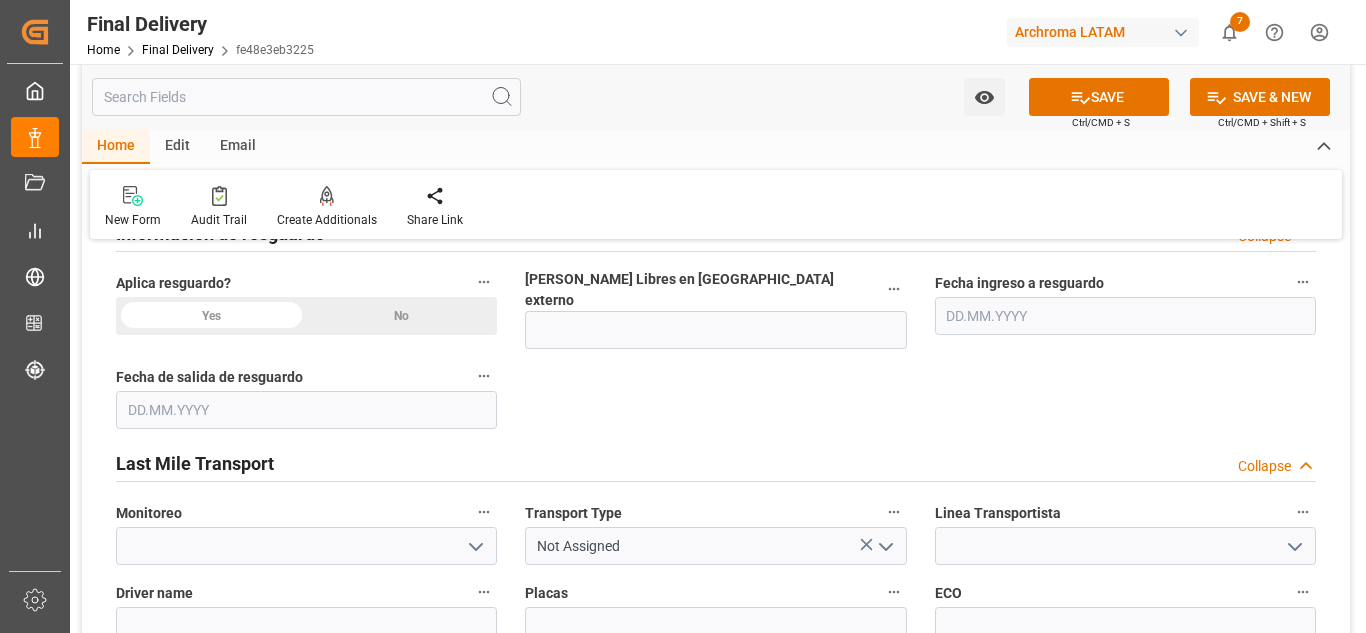 scroll, scrollTop: 900, scrollLeft: 0, axis: vertical 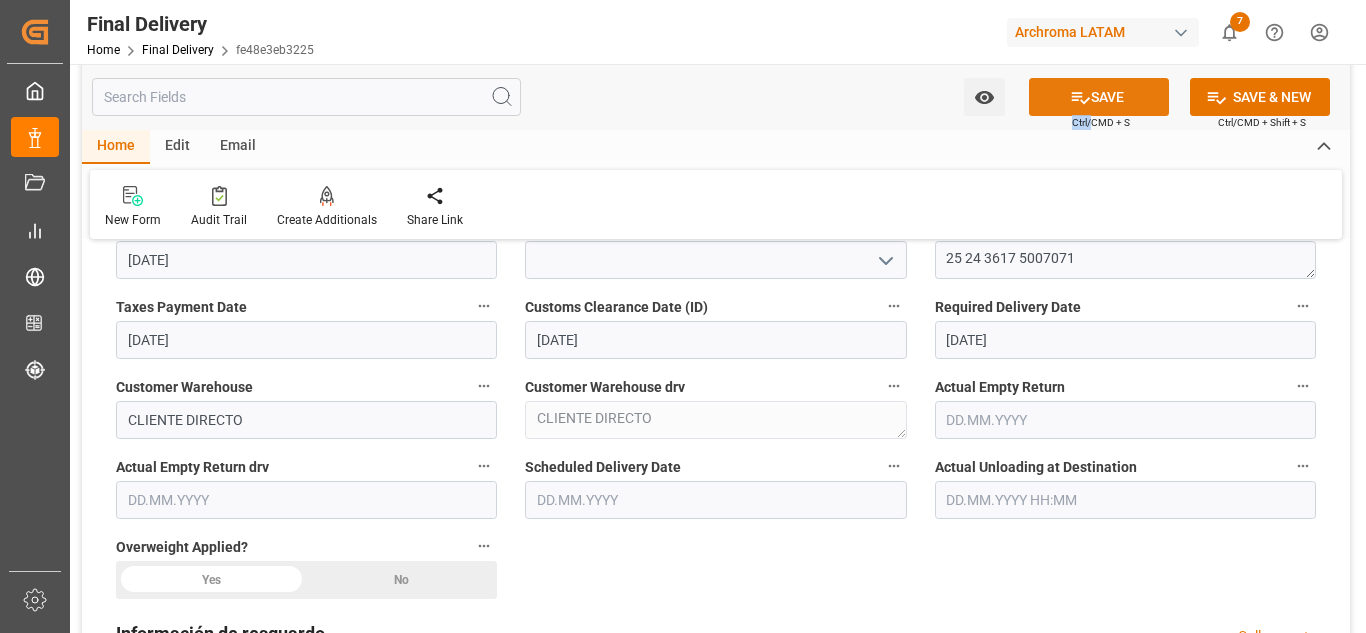 click on "SAVE" at bounding box center [1099, 97] 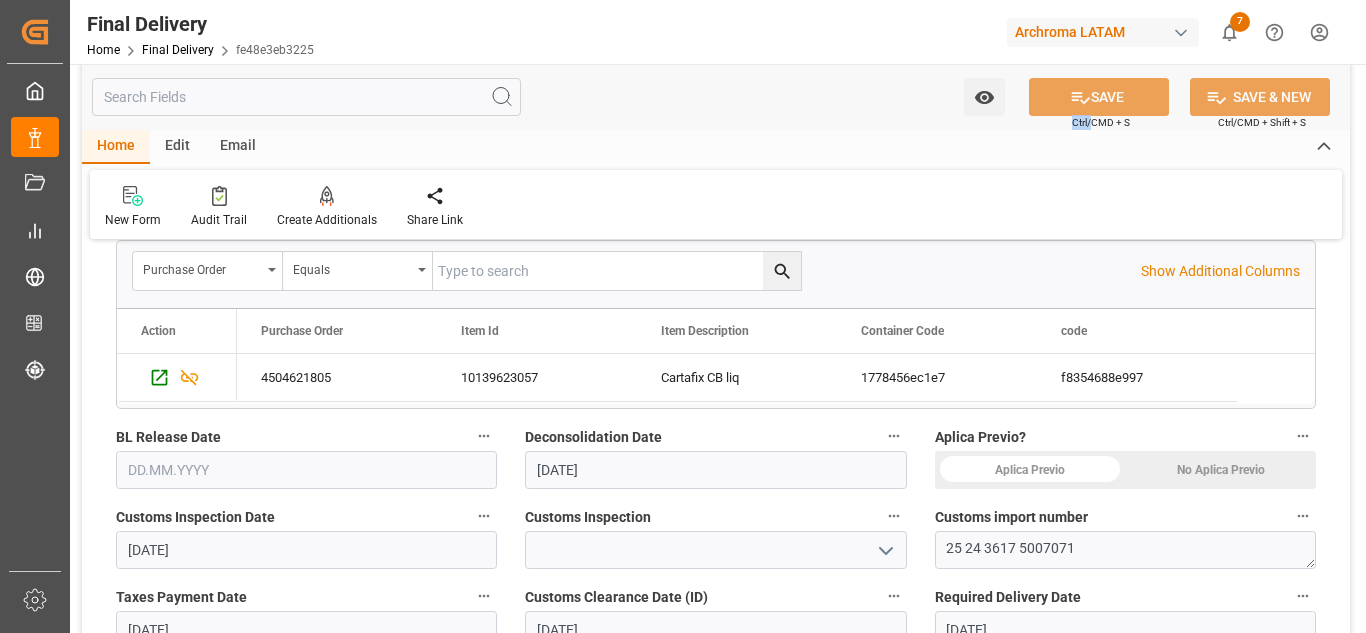 scroll, scrollTop: 600, scrollLeft: 0, axis: vertical 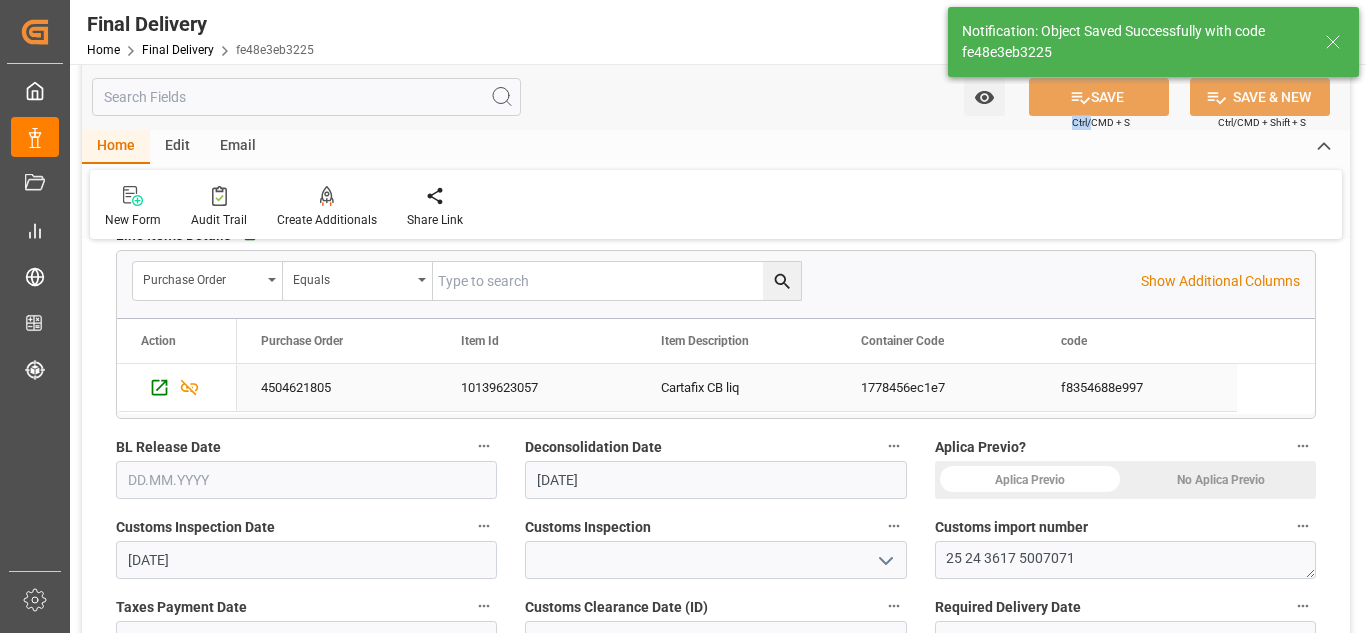 type on "1" 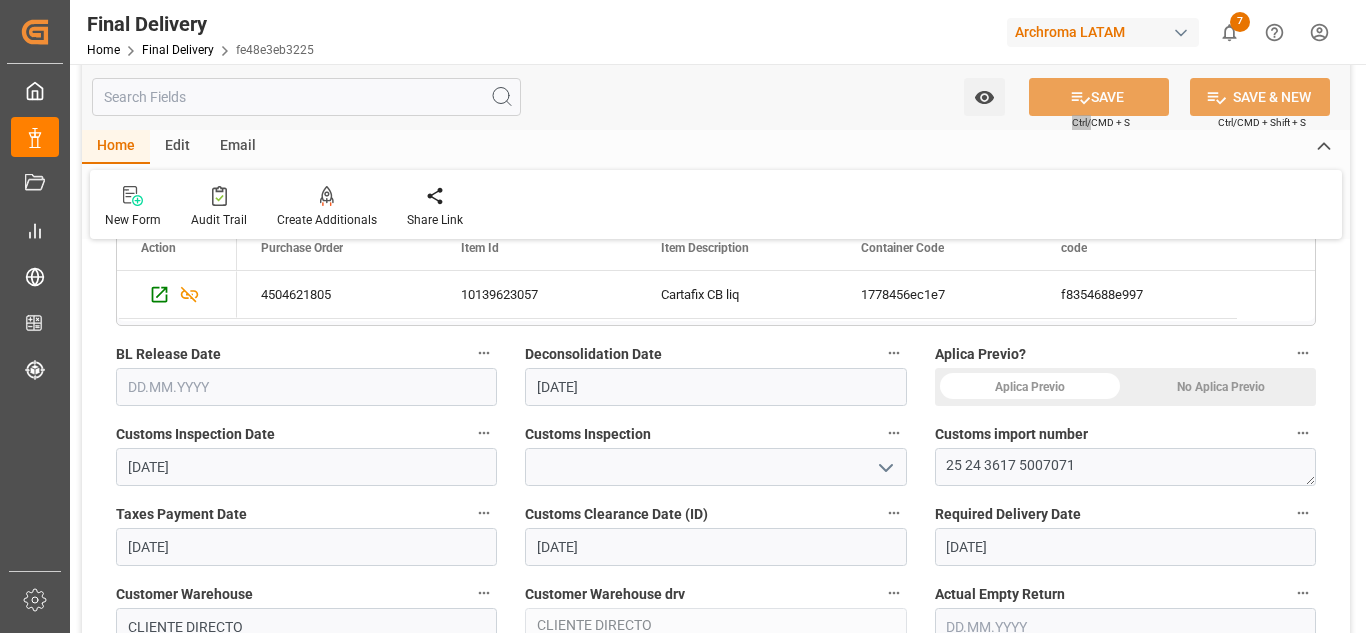scroll, scrollTop: 700, scrollLeft: 0, axis: vertical 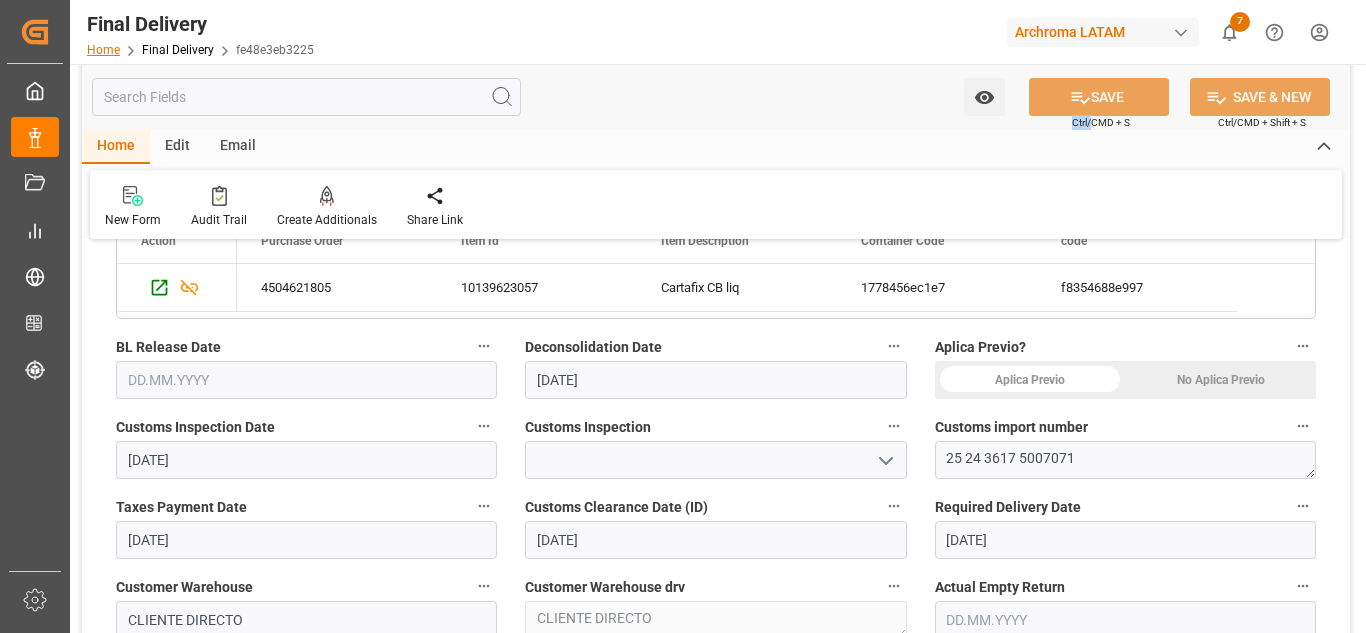 click on "Home" at bounding box center [103, 50] 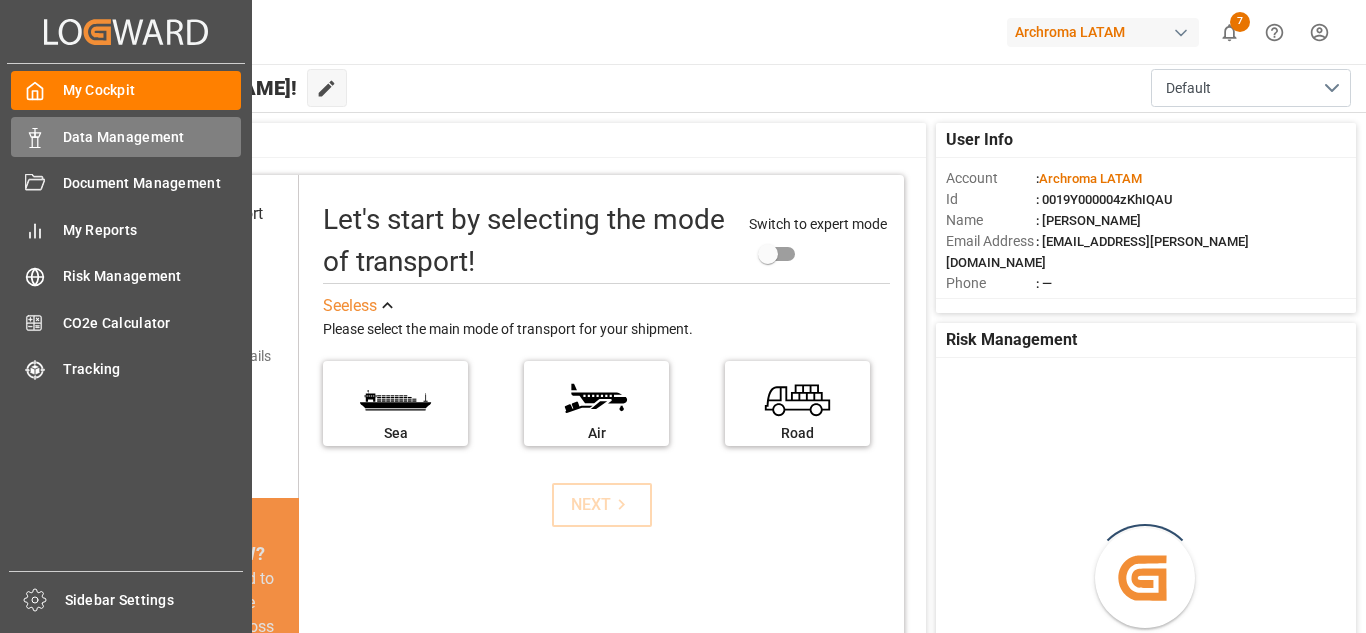click 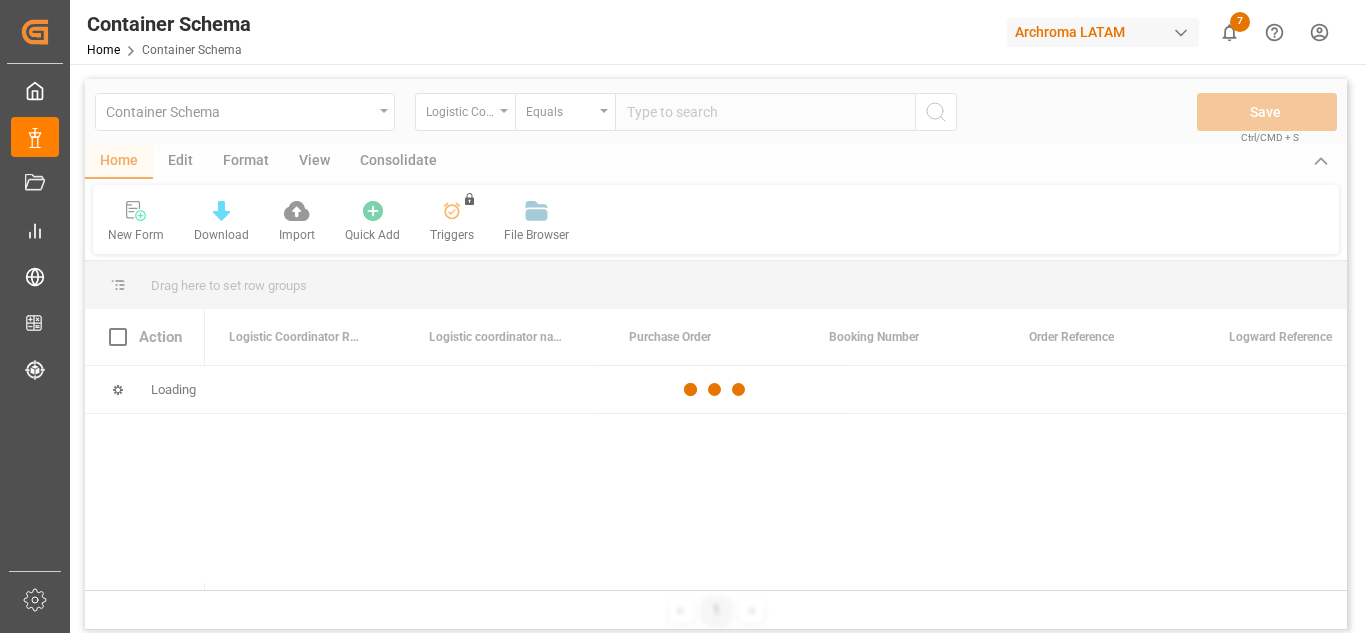 click at bounding box center (716, 389) 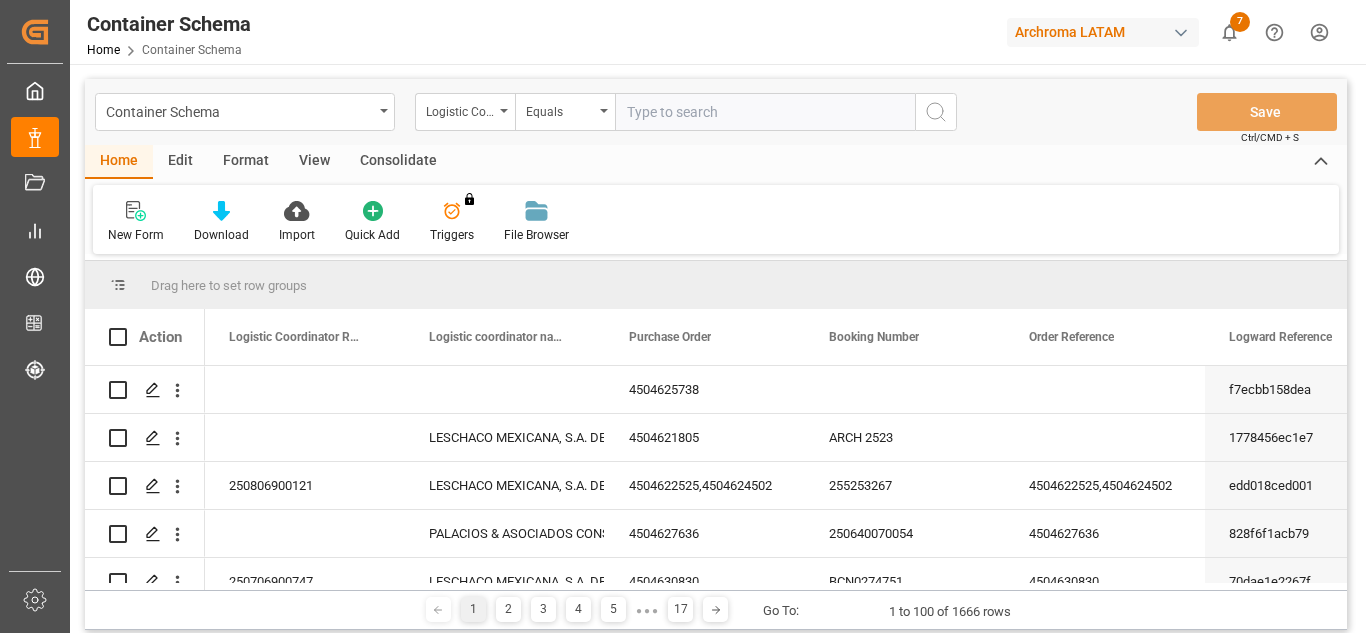 click at bounding box center (384, 111) 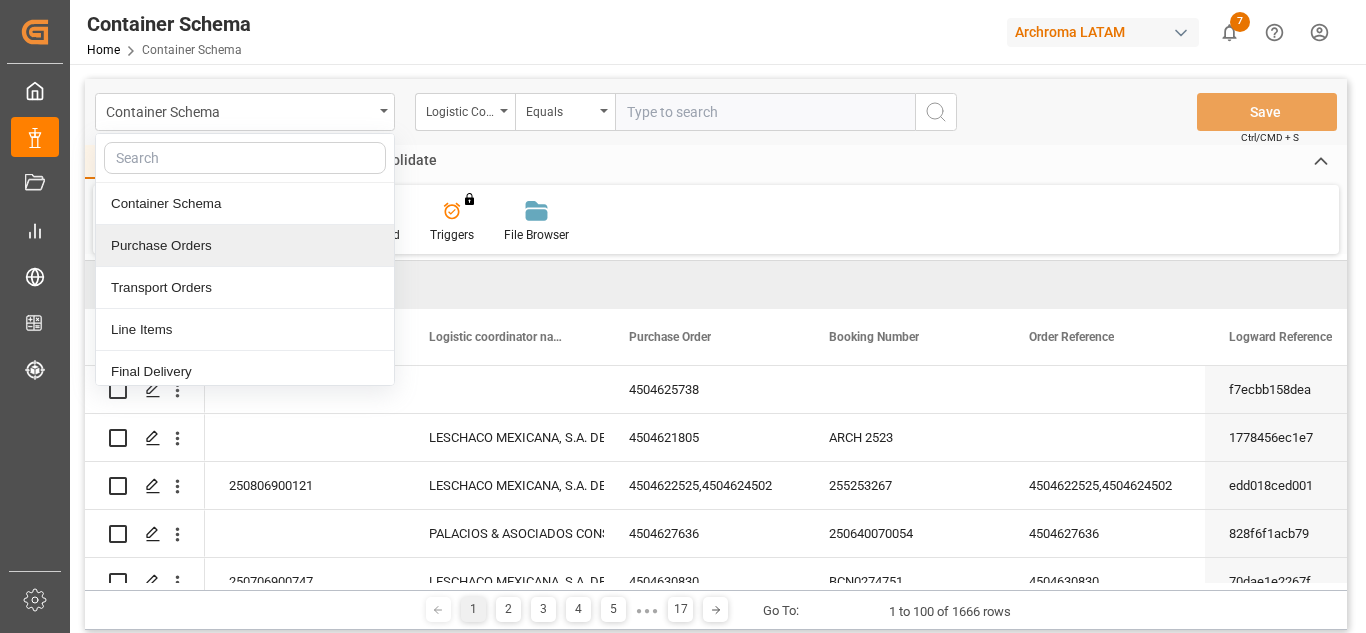 click on "Purchase Orders" at bounding box center (245, 246) 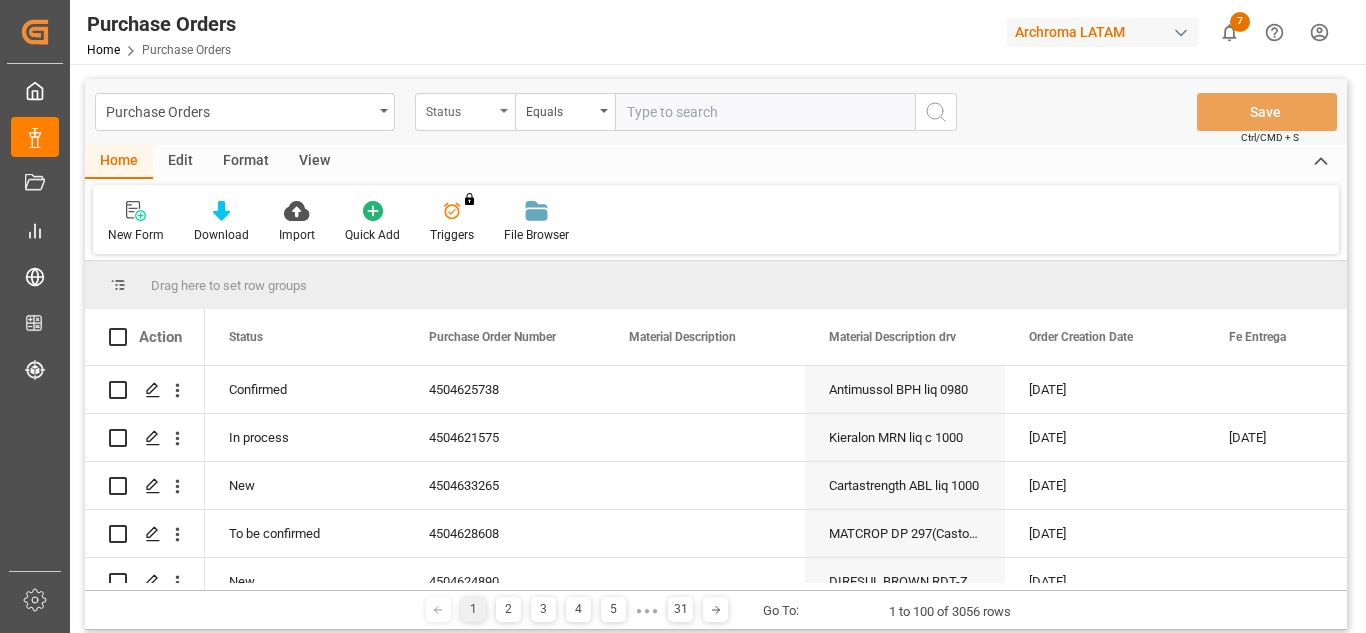 click on "Status" at bounding box center (465, 112) 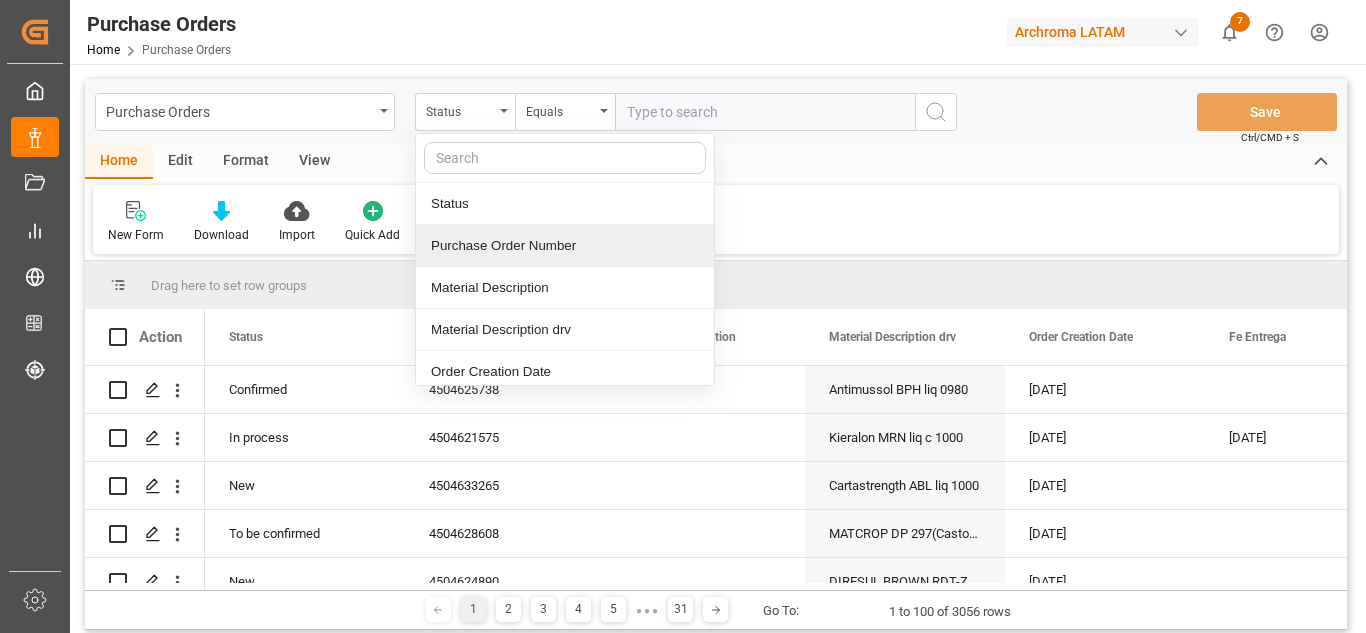 click on "Purchase Order Number" at bounding box center (565, 246) 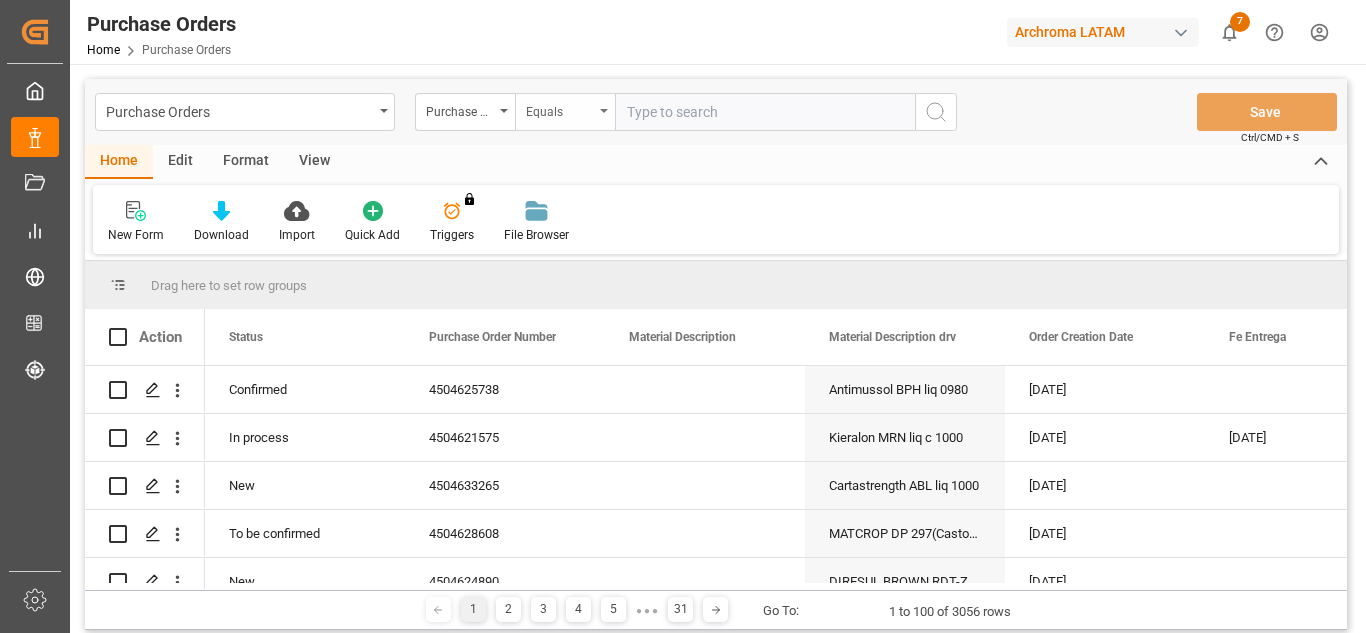 click on "Equals" at bounding box center [560, 109] 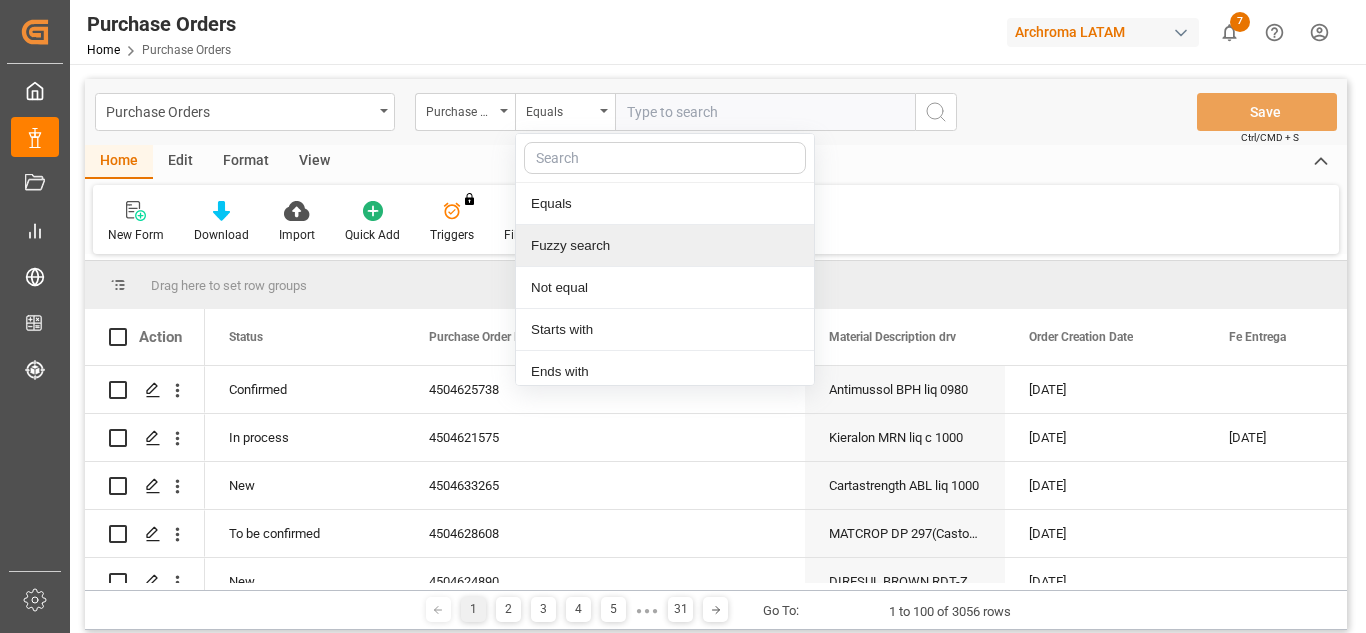 click on "Fuzzy search" at bounding box center [665, 246] 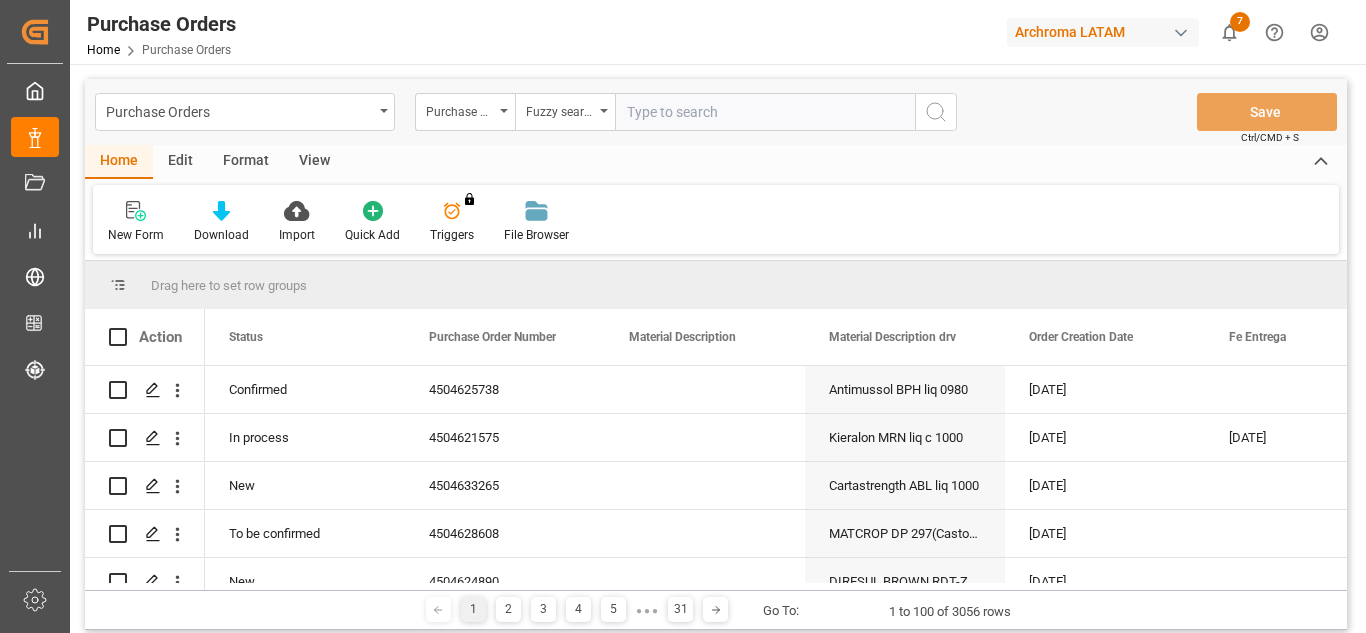 click at bounding box center (765, 112) 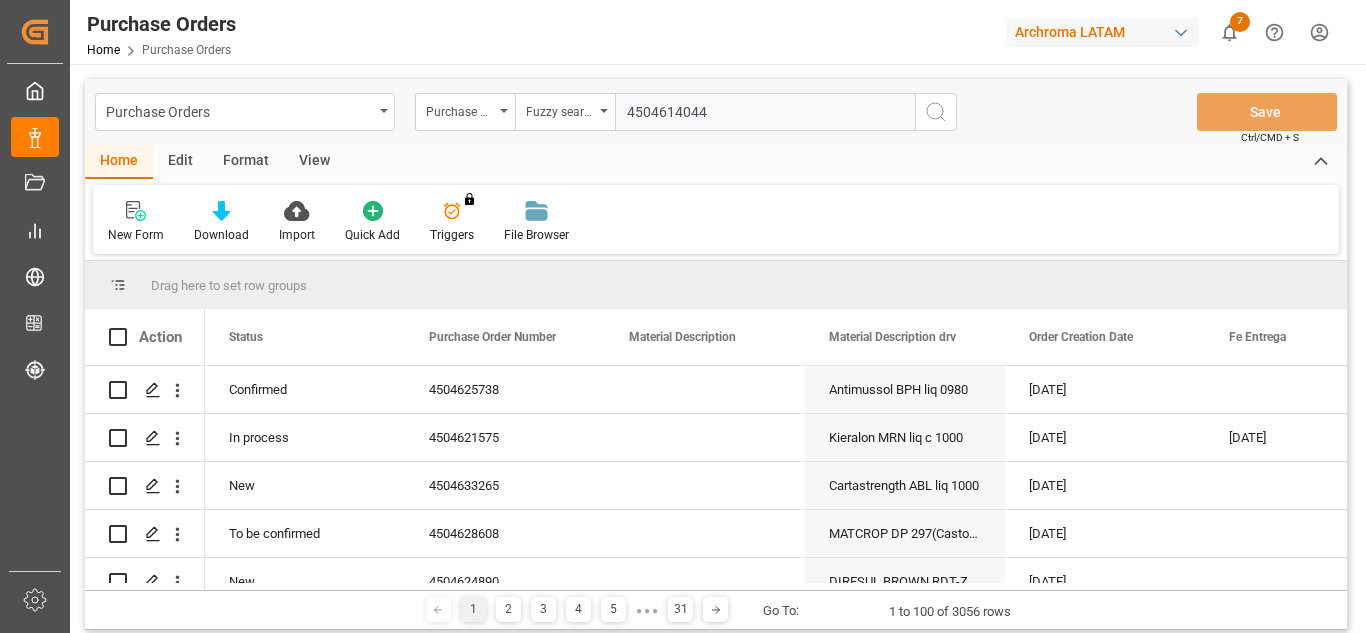 type on "4504614044" 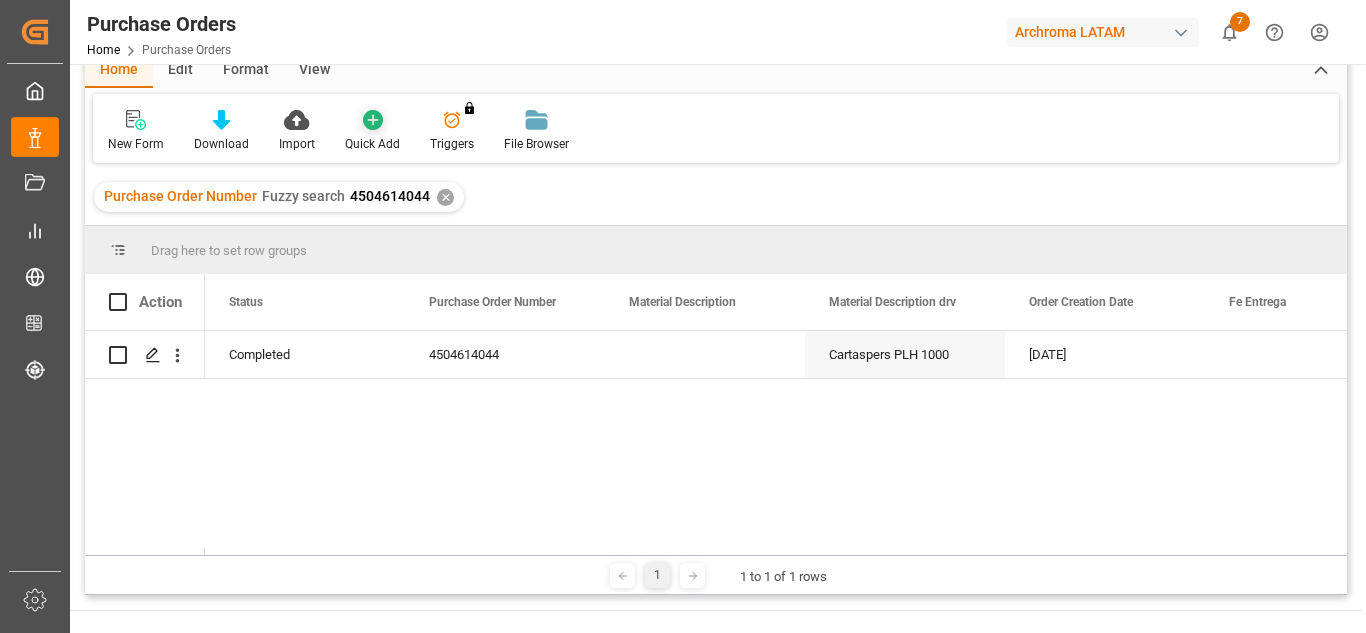 scroll, scrollTop: 0, scrollLeft: 0, axis: both 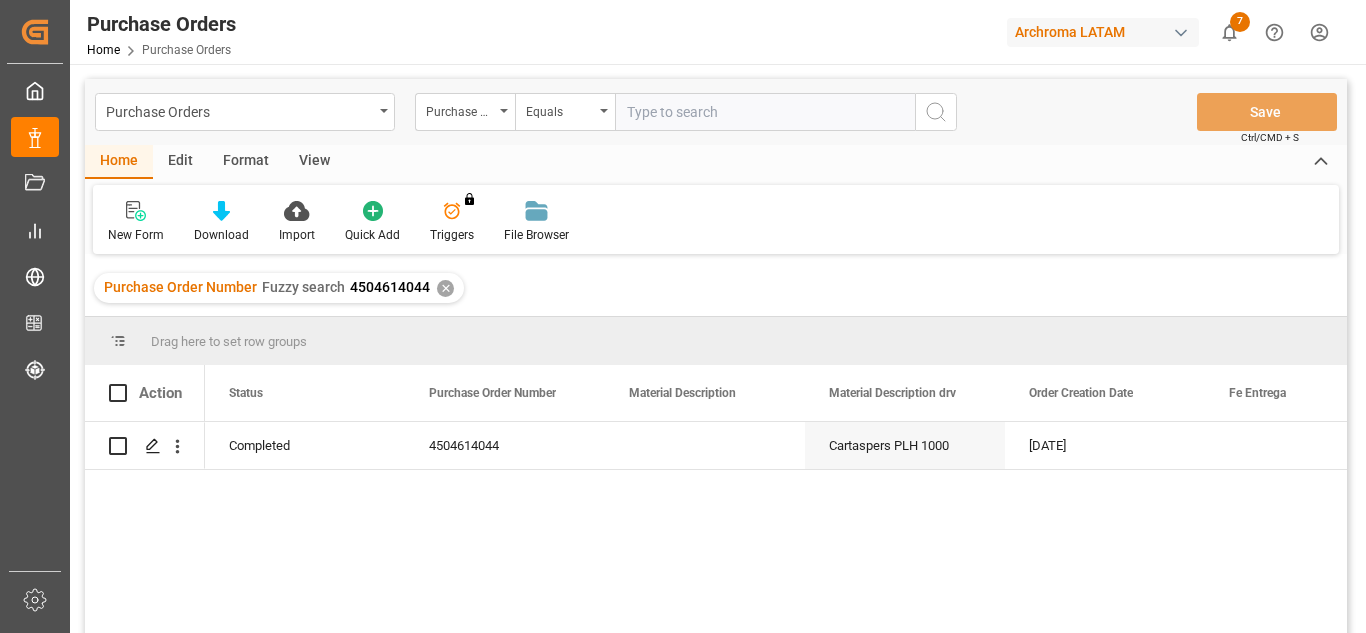 click on "Purchase Orders" at bounding box center [186, 50] 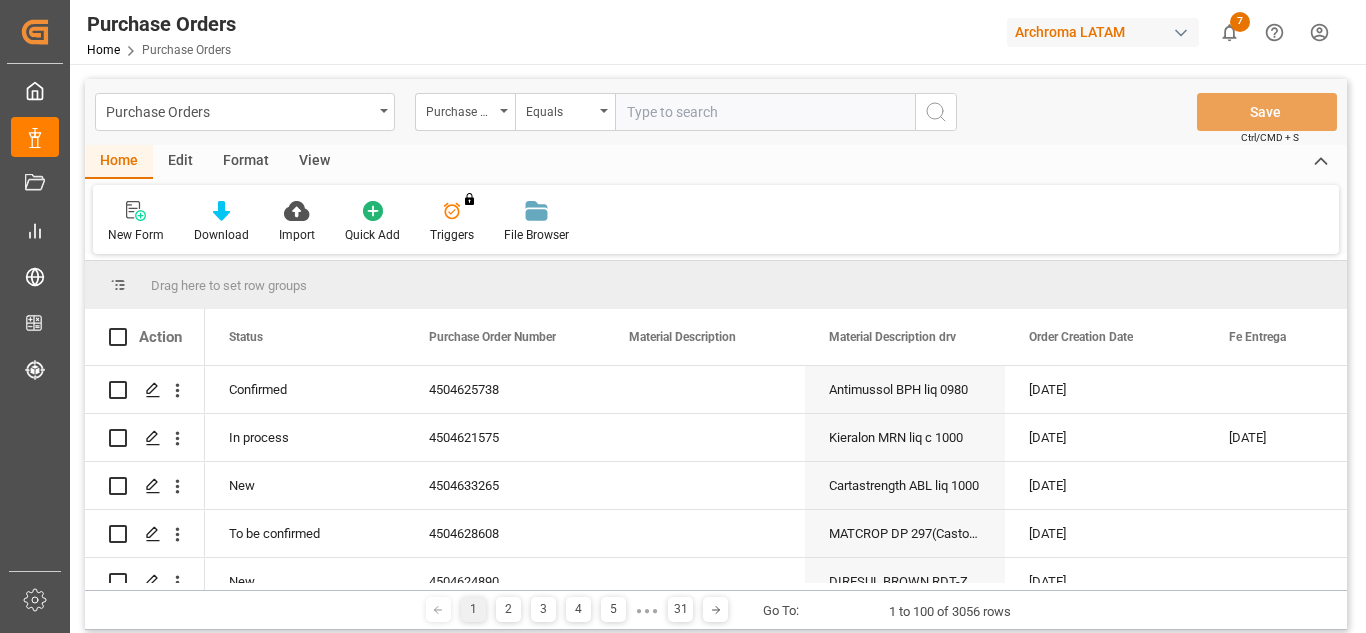 click on "View" at bounding box center (314, 162) 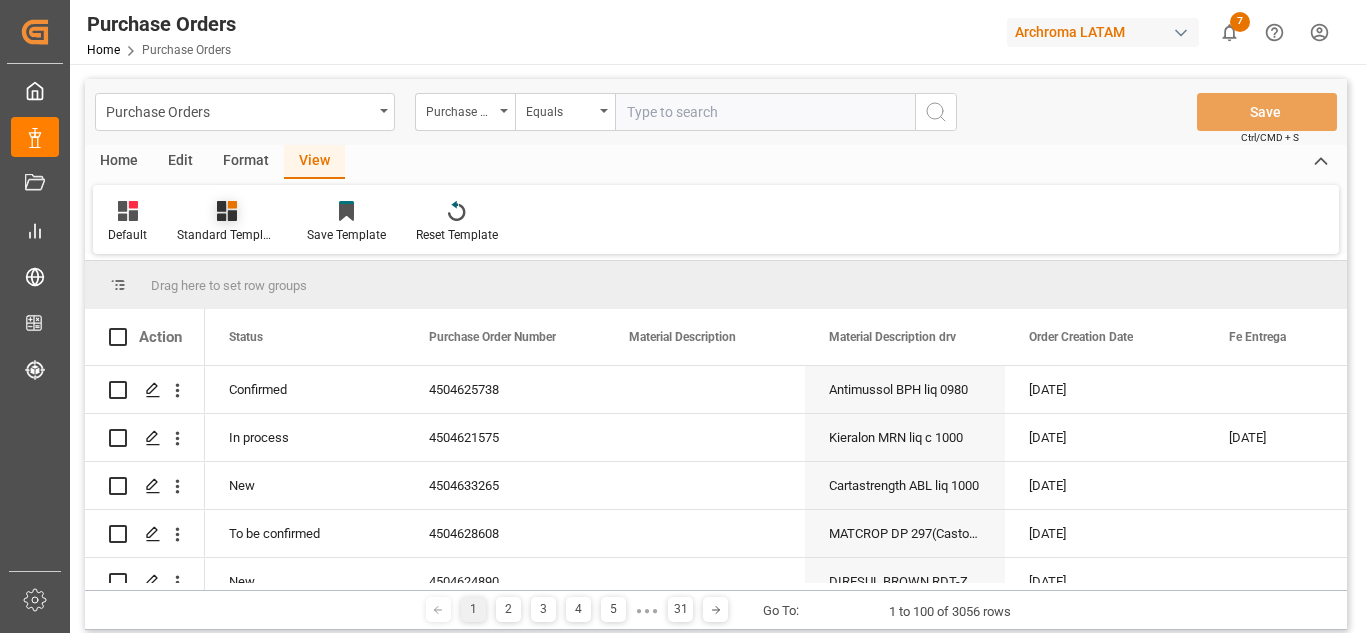 click 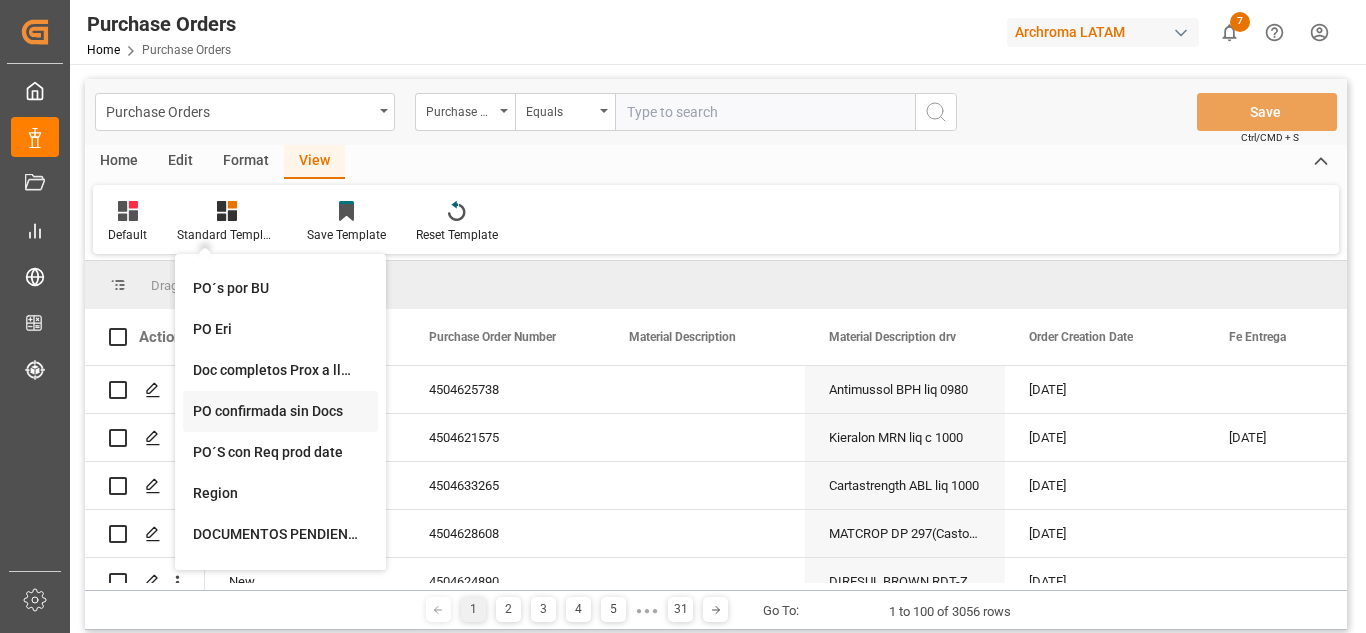 scroll, scrollTop: 0, scrollLeft: 0, axis: both 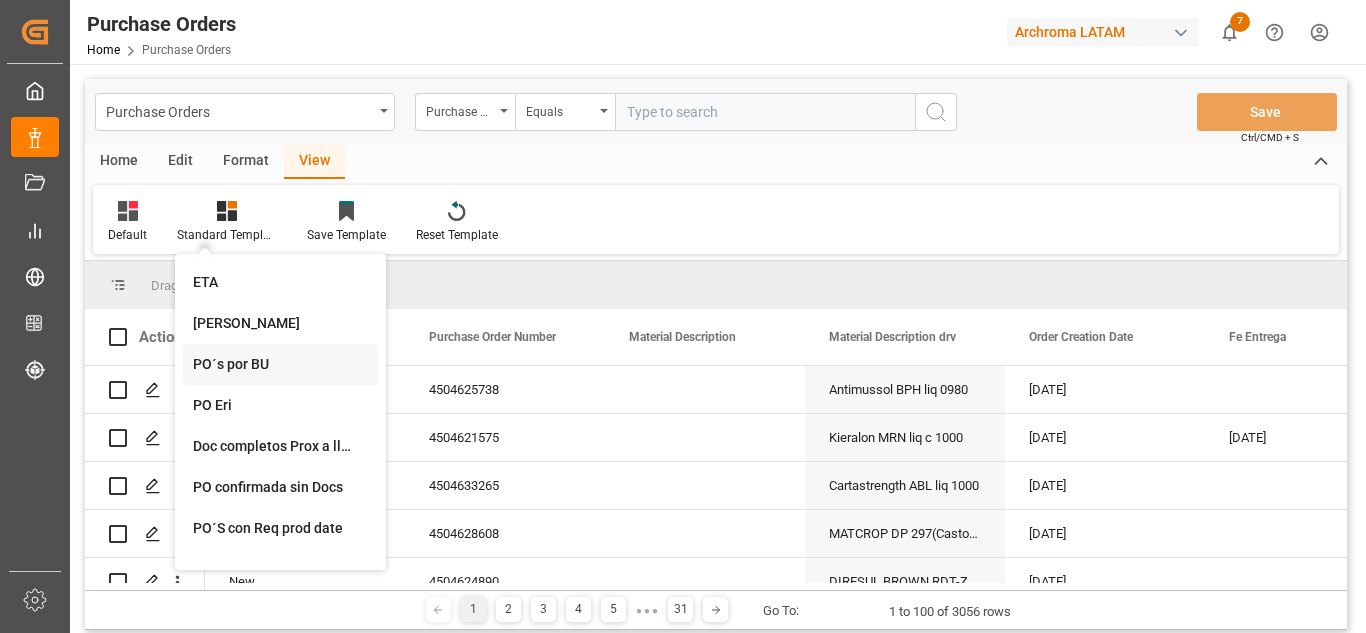click on "PO´s por BU" at bounding box center [280, 364] 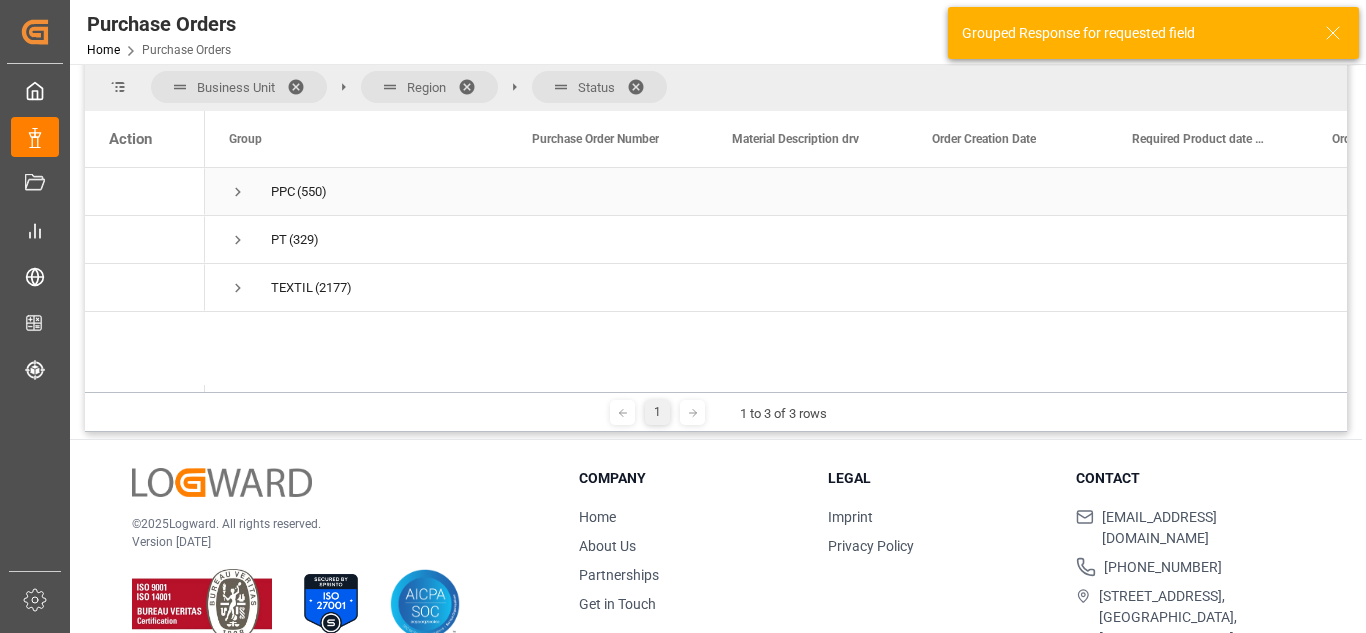 scroll, scrollTop: 200, scrollLeft: 0, axis: vertical 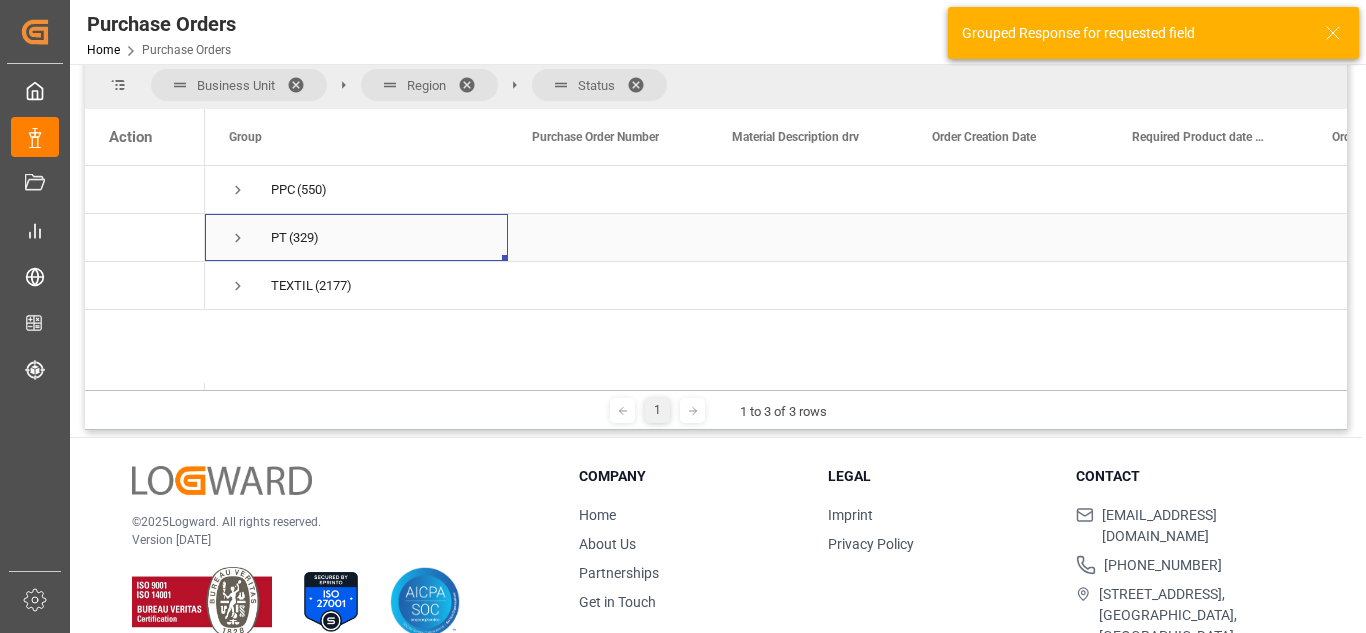 click at bounding box center [238, 238] 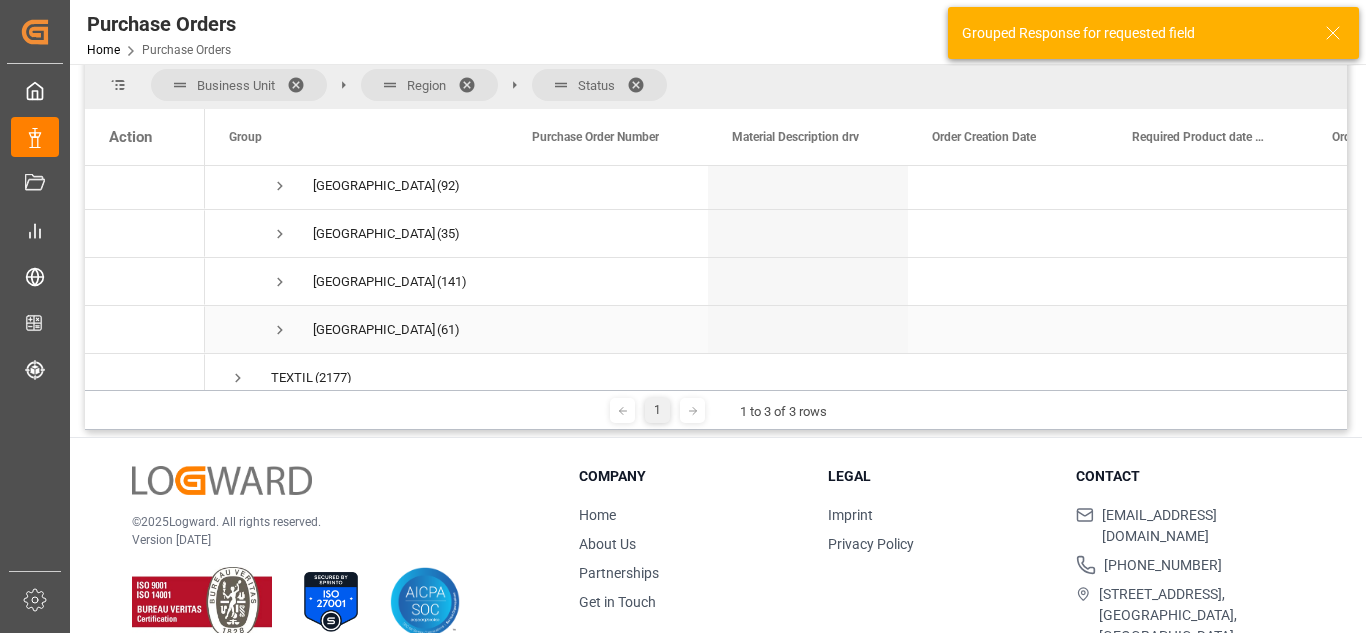 scroll, scrollTop: 126, scrollLeft: 0, axis: vertical 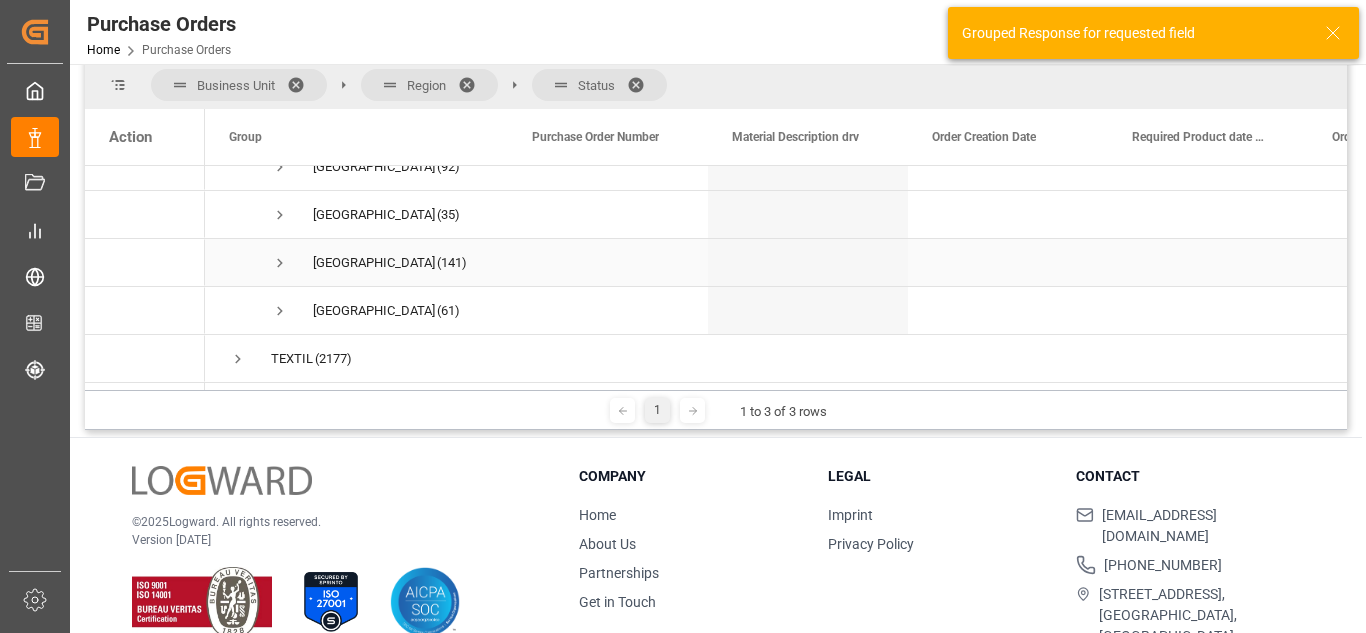 click at bounding box center (280, 263) 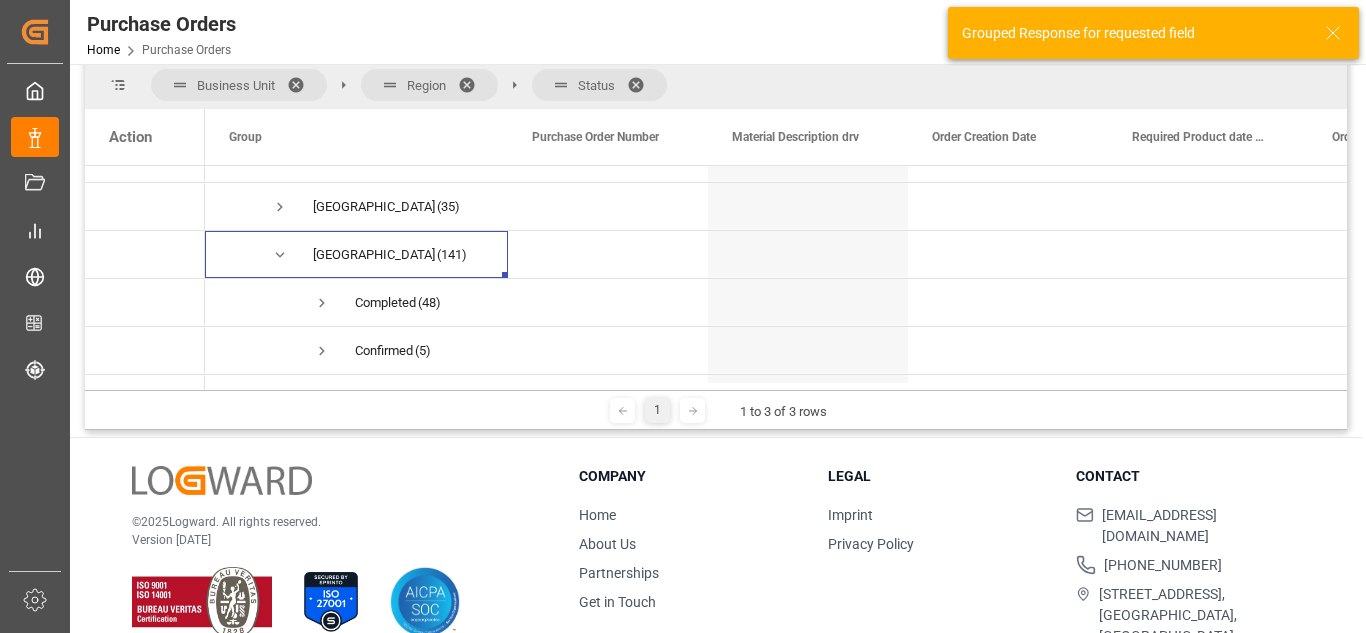 scroll, scrollTop: 126, scrollLeft: 0, axis: vertical 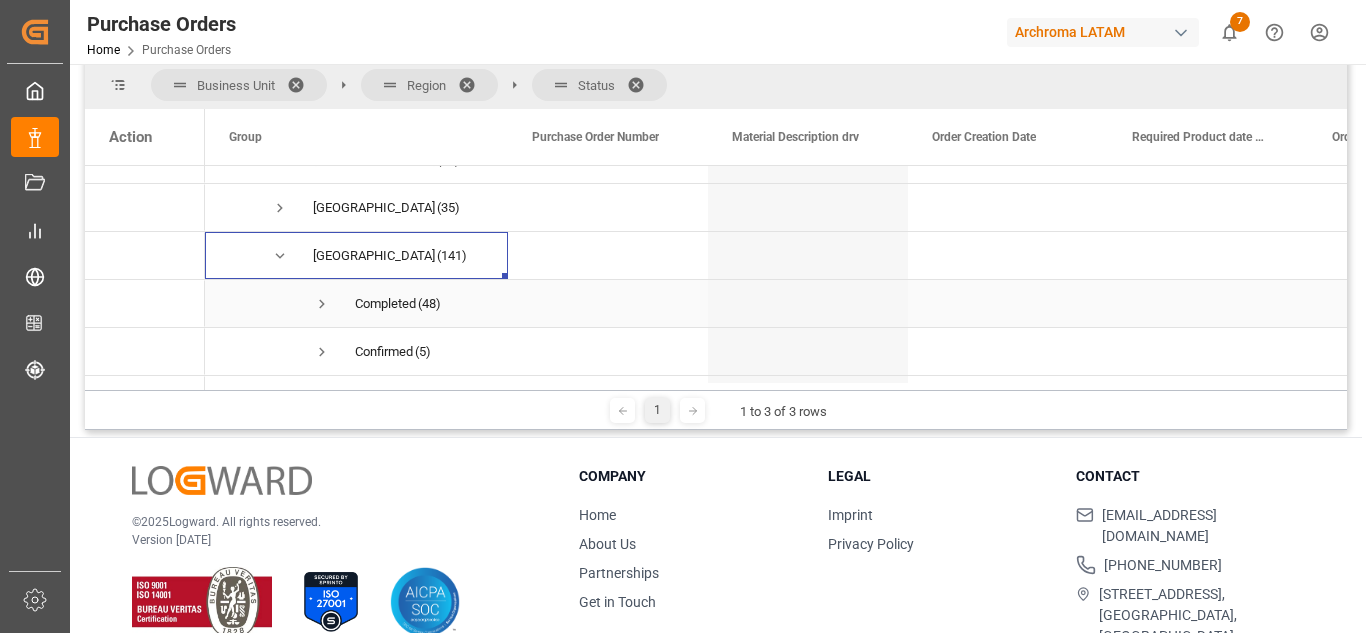 click on "Completed" at bounding box center [385, 304] 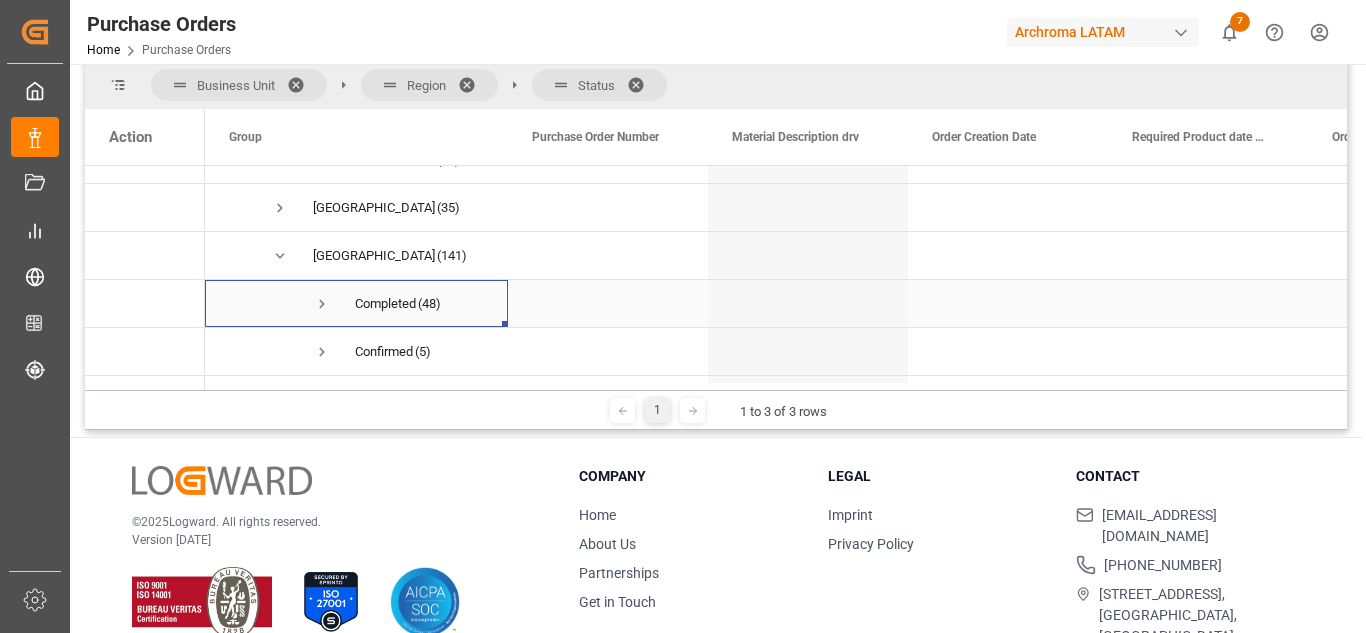 click at bounding box center [322, 304] 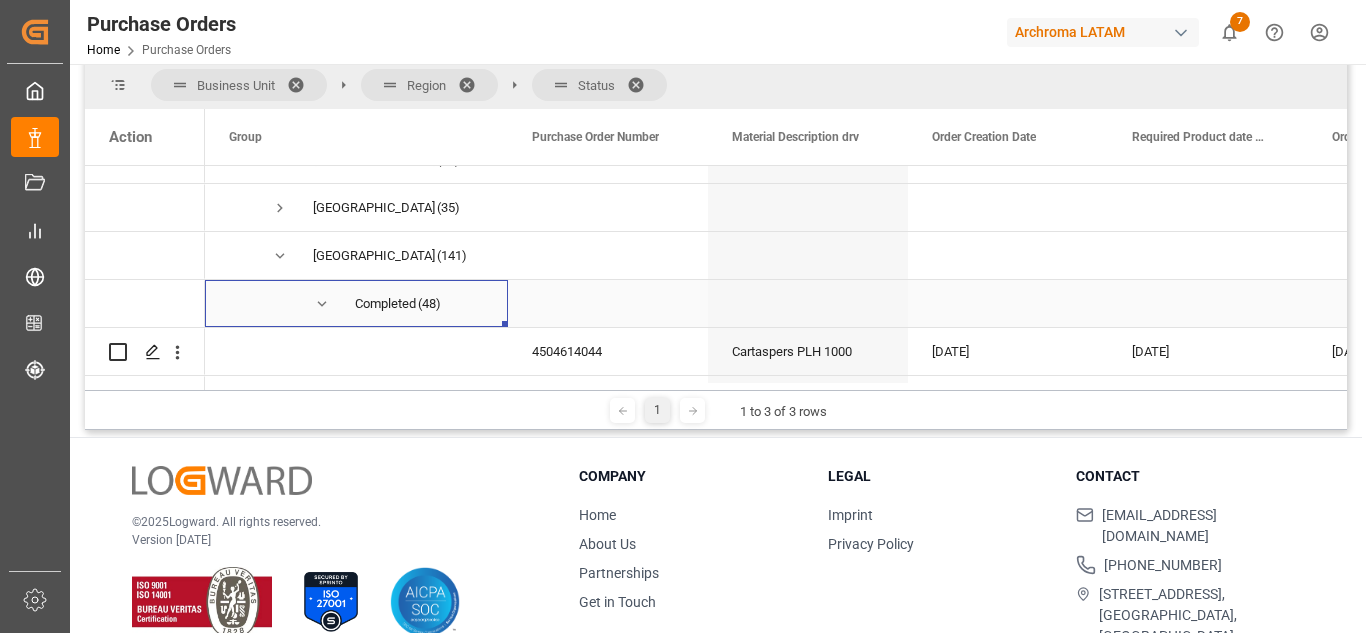 scroll, scrollTop: 226, scrollLeft: 0, axis: vertical 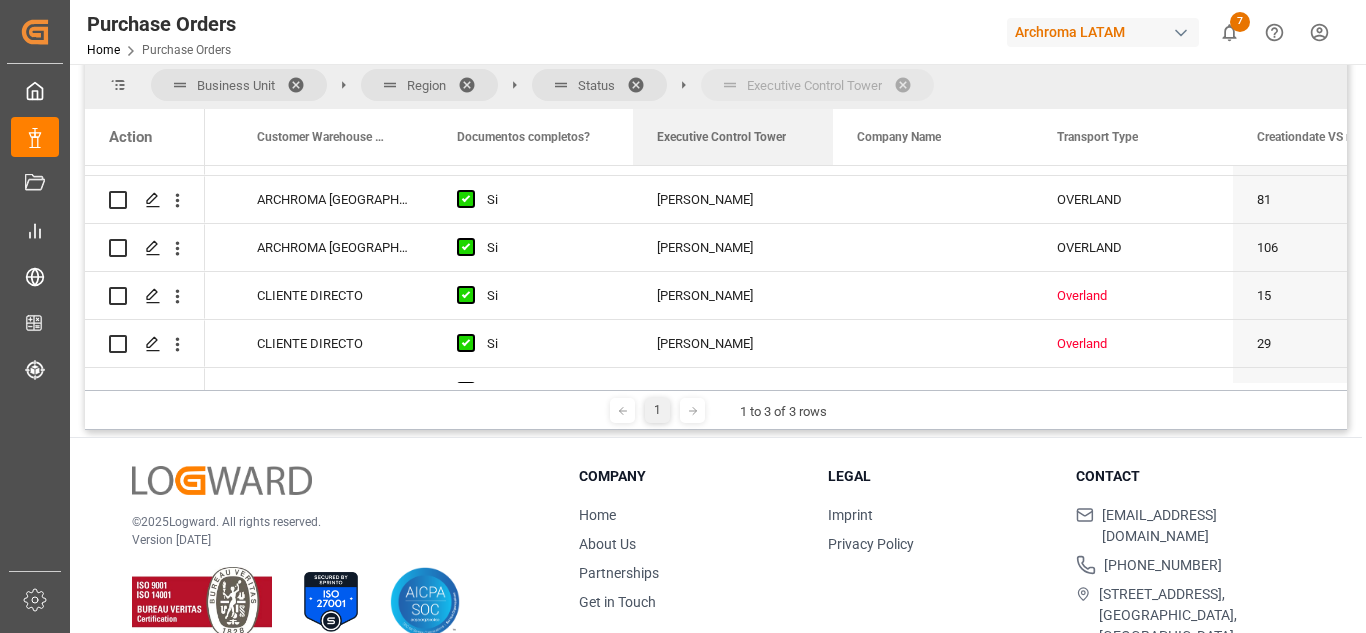 drag, startPoint x: 685, startPoint y: 133, endPoint x: 708, endPoint y: 84, distance: 54.129475 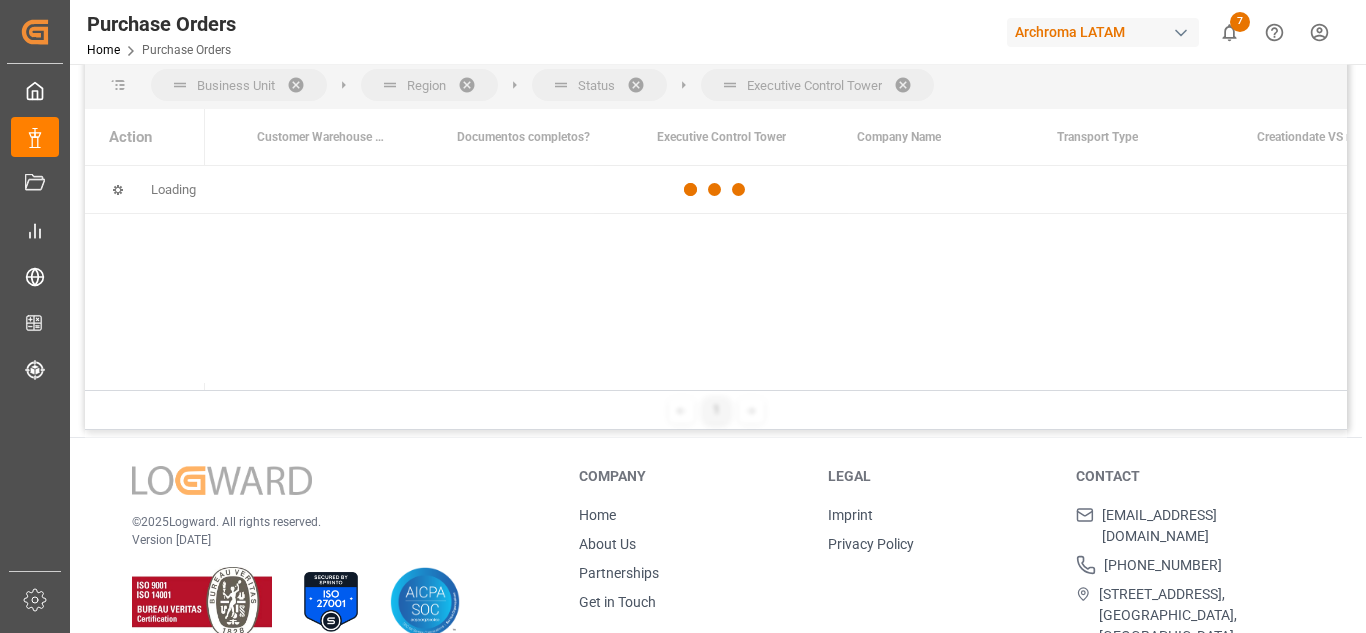scroll, scrollTop: 0, scrollLeft: 0, axis: both 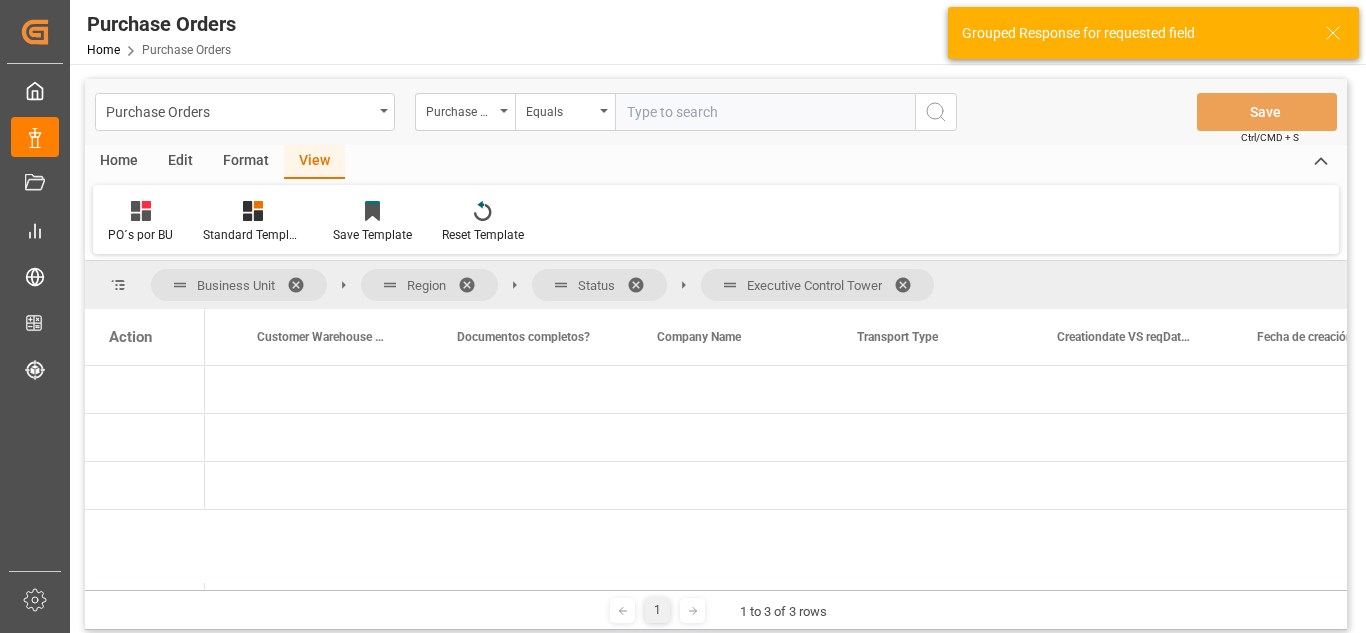 click at bounding box center [730, 285] 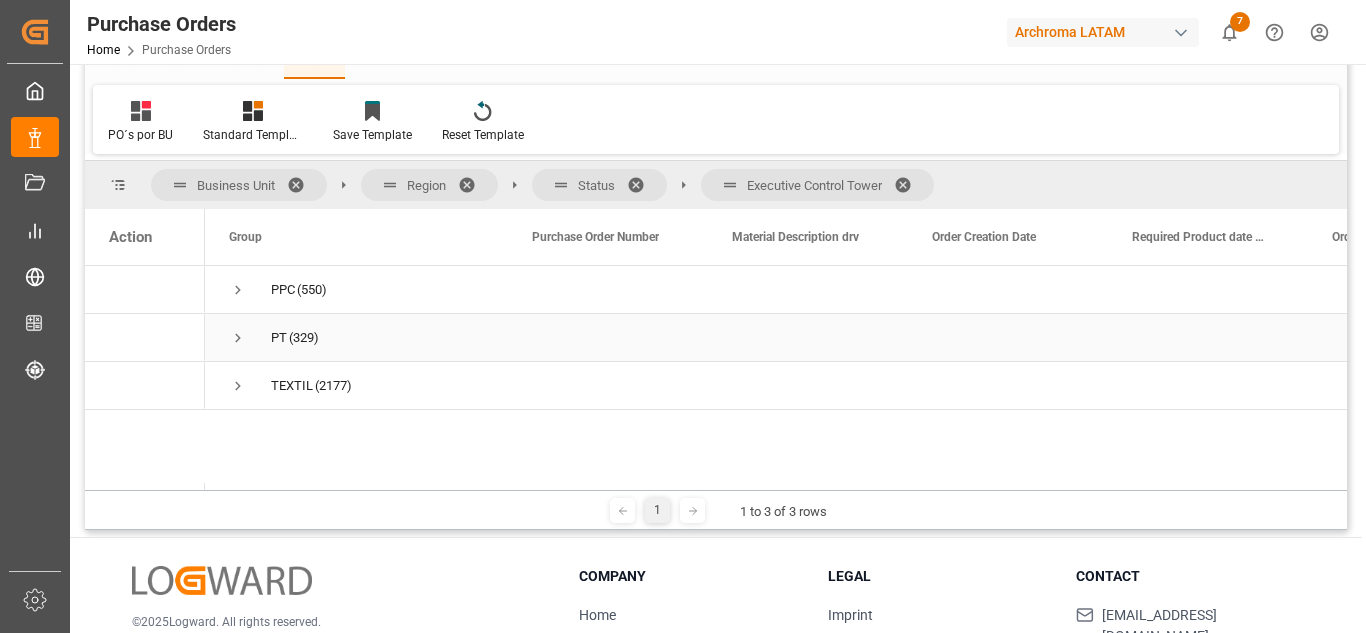 click at bounding box center [238, 338] 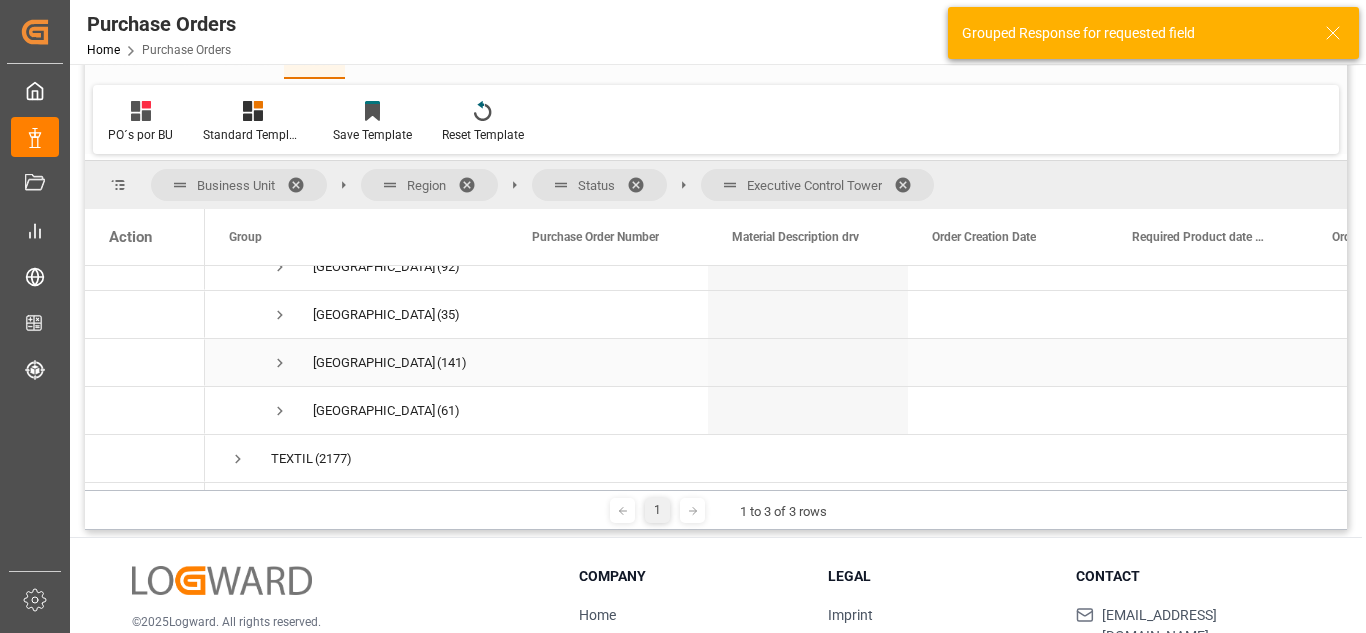 click at bounding box center [280, 363] 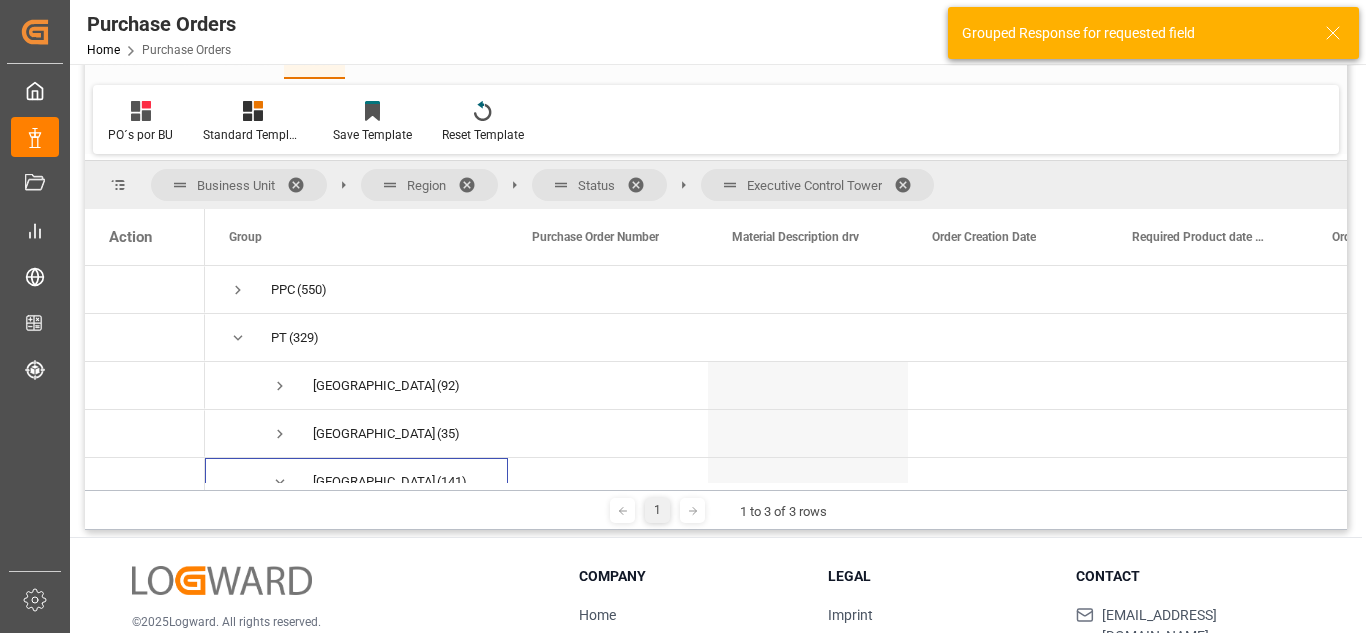 click at bounding box center [303, 185] 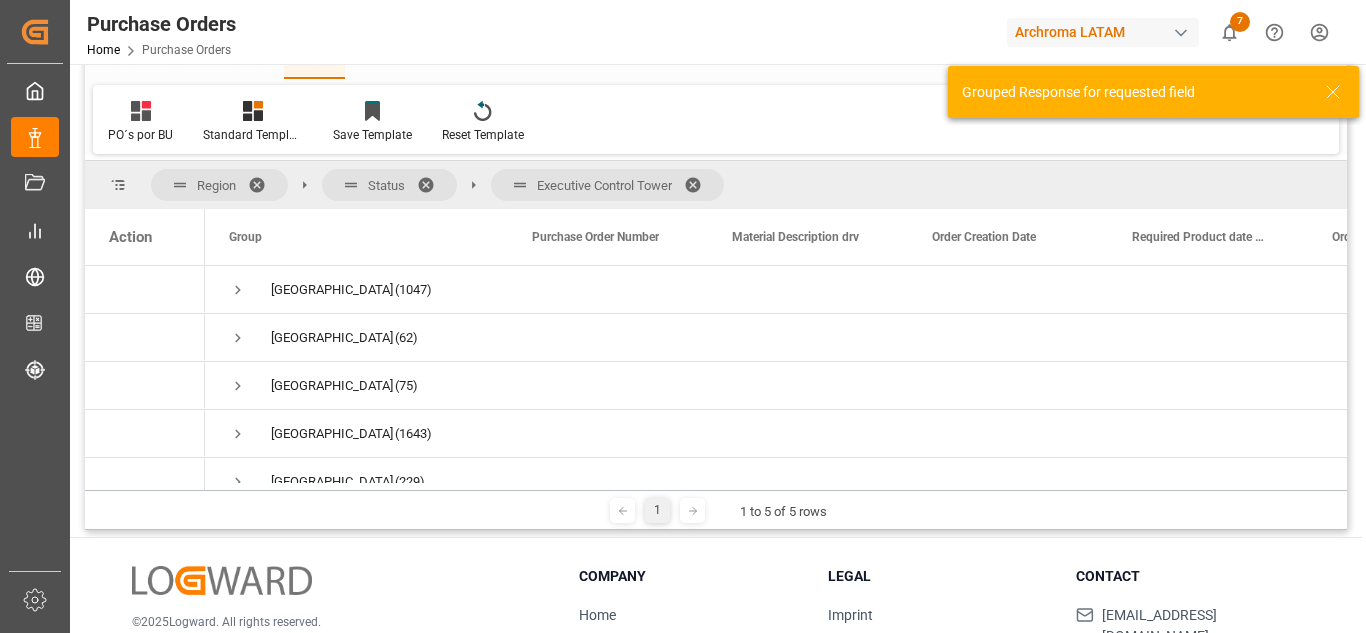 click at bounding box center [264, 185] 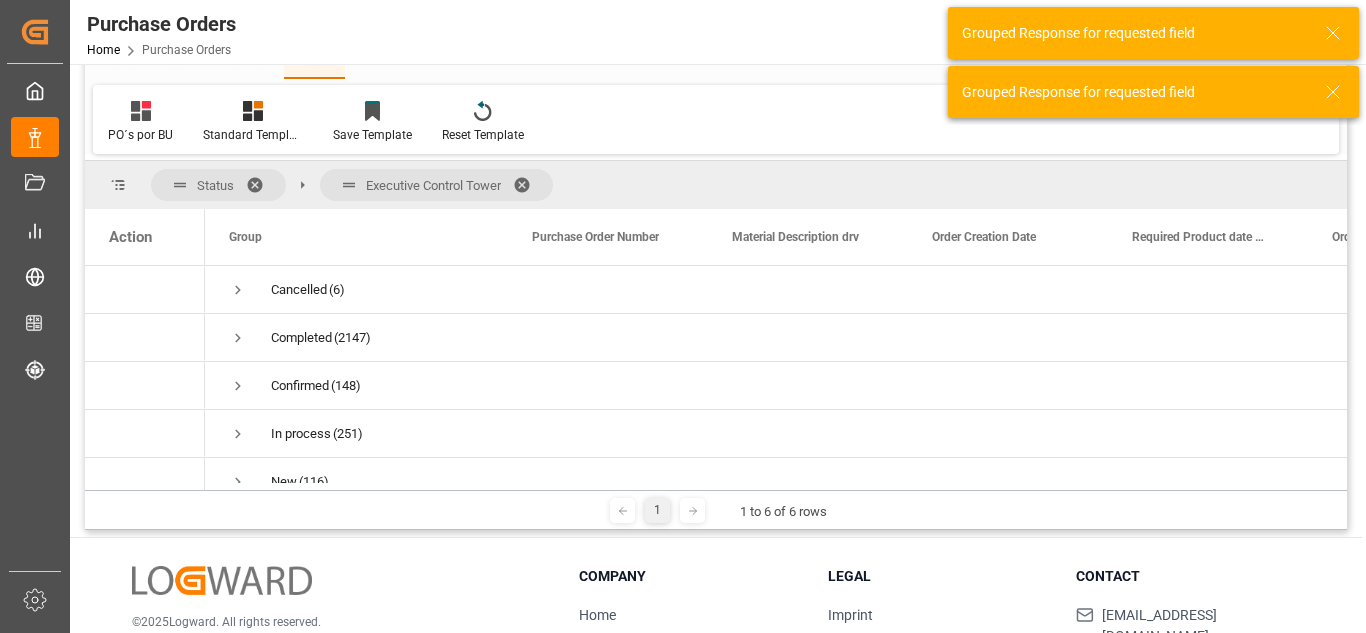 click at bounding box center [262, 185] 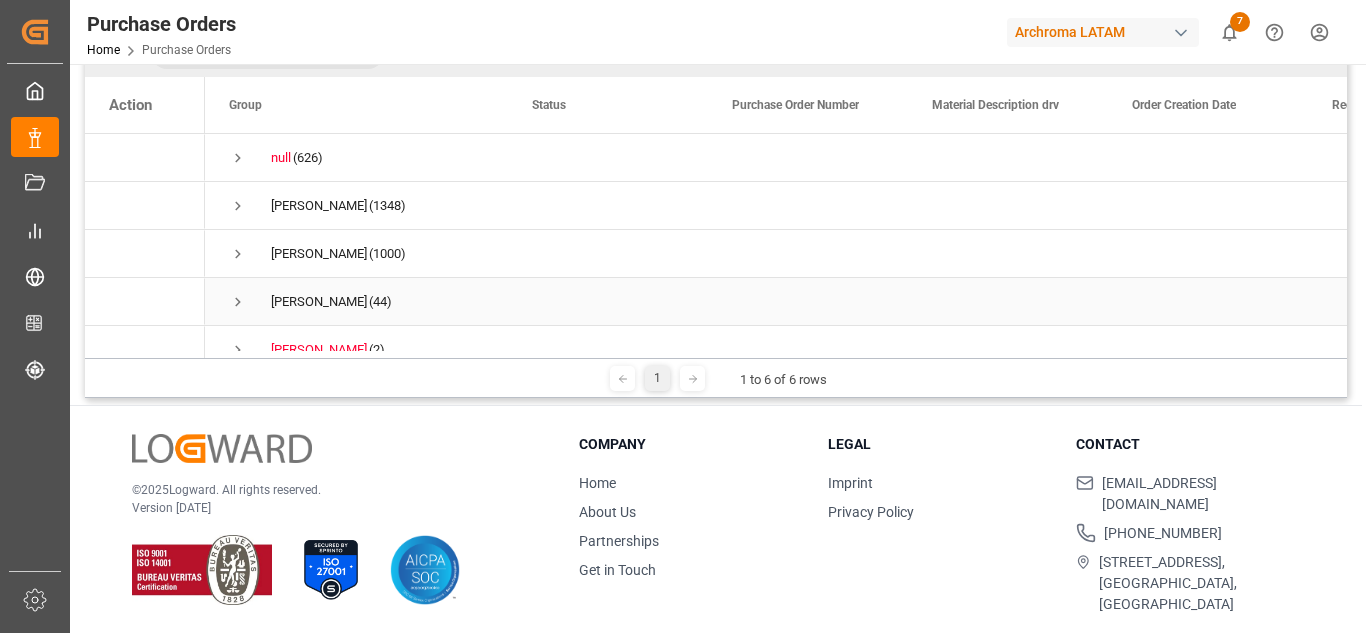 click at bounding box center (238, 302) 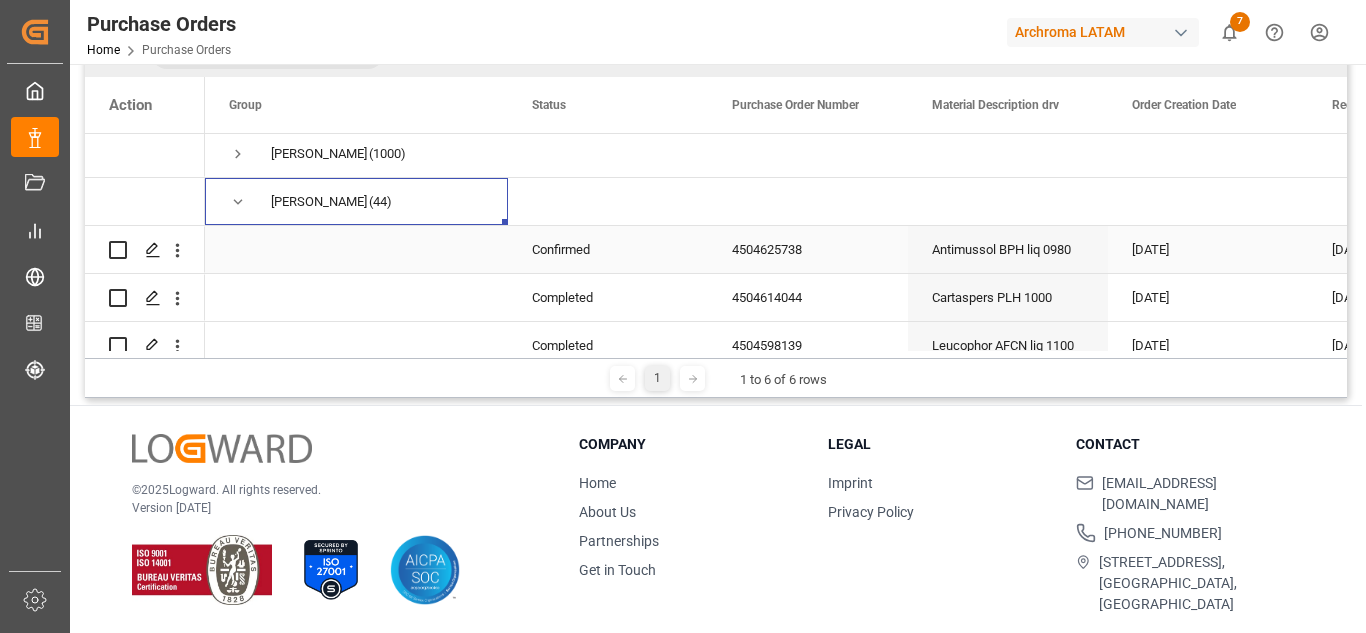 click on "4504625738" at bounding box center [808, 249] 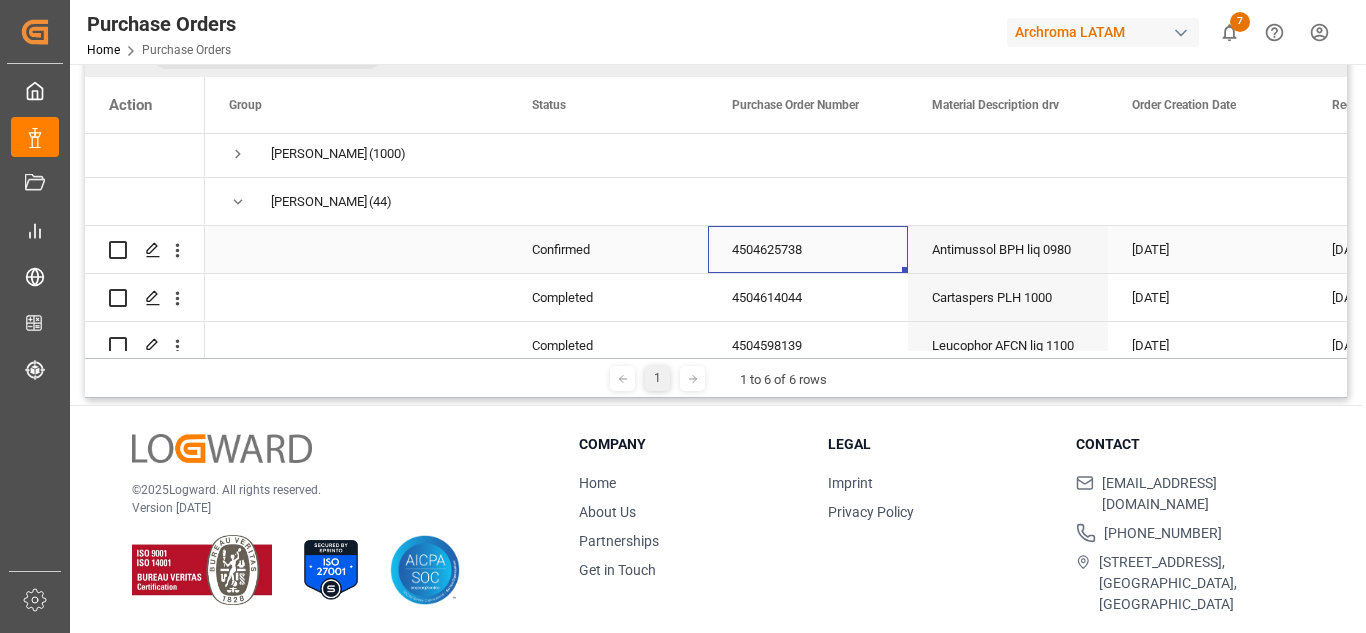 click on "4504625738" at bounding box center (808, 249) 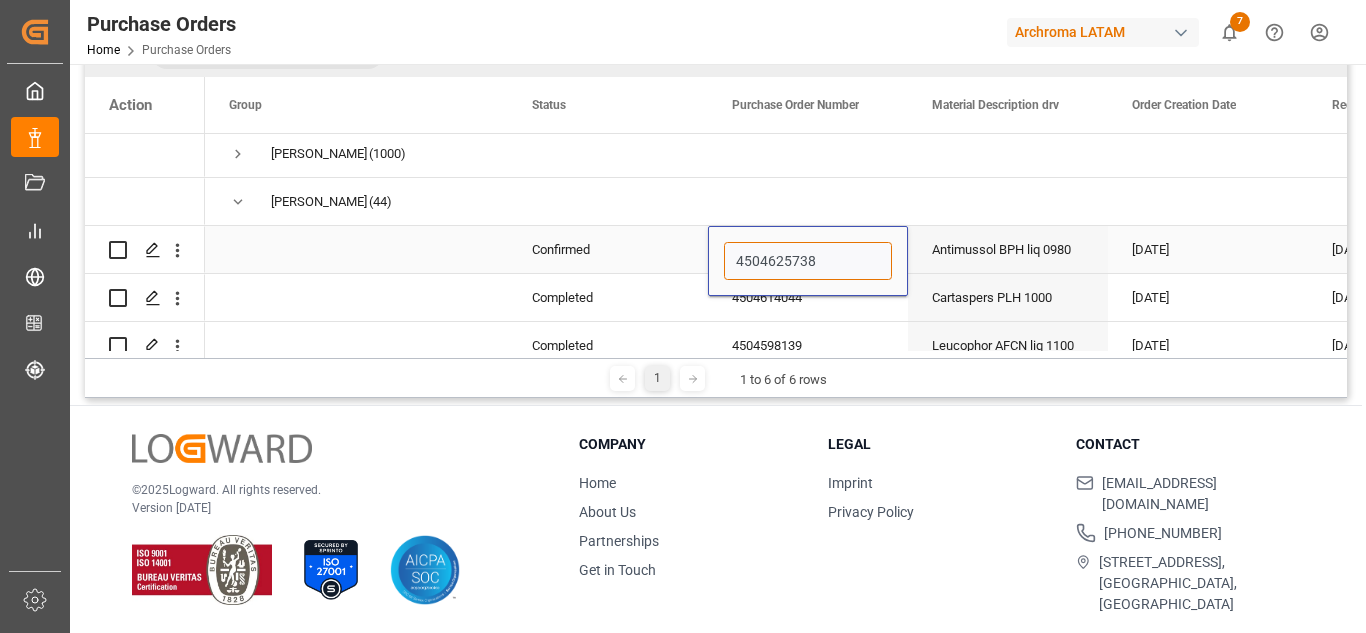 click on "4504625738" at bounding box center [808, 261] 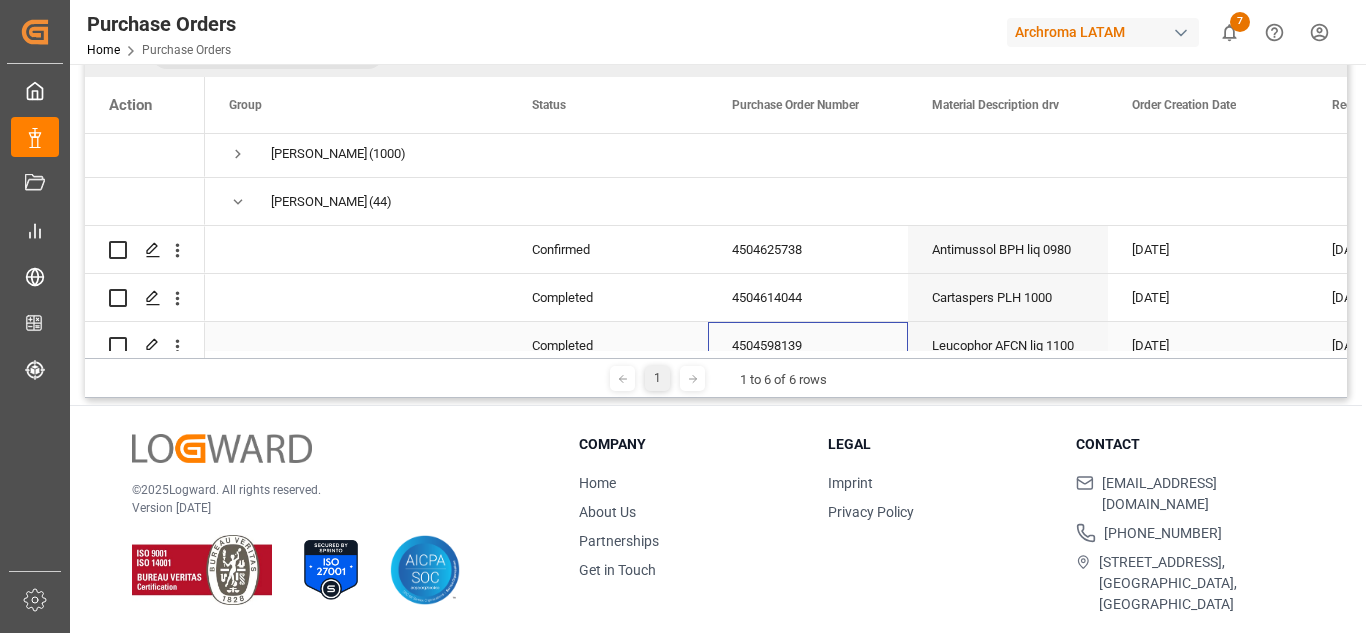click on "4504598139" at bounding box center [808, 345] 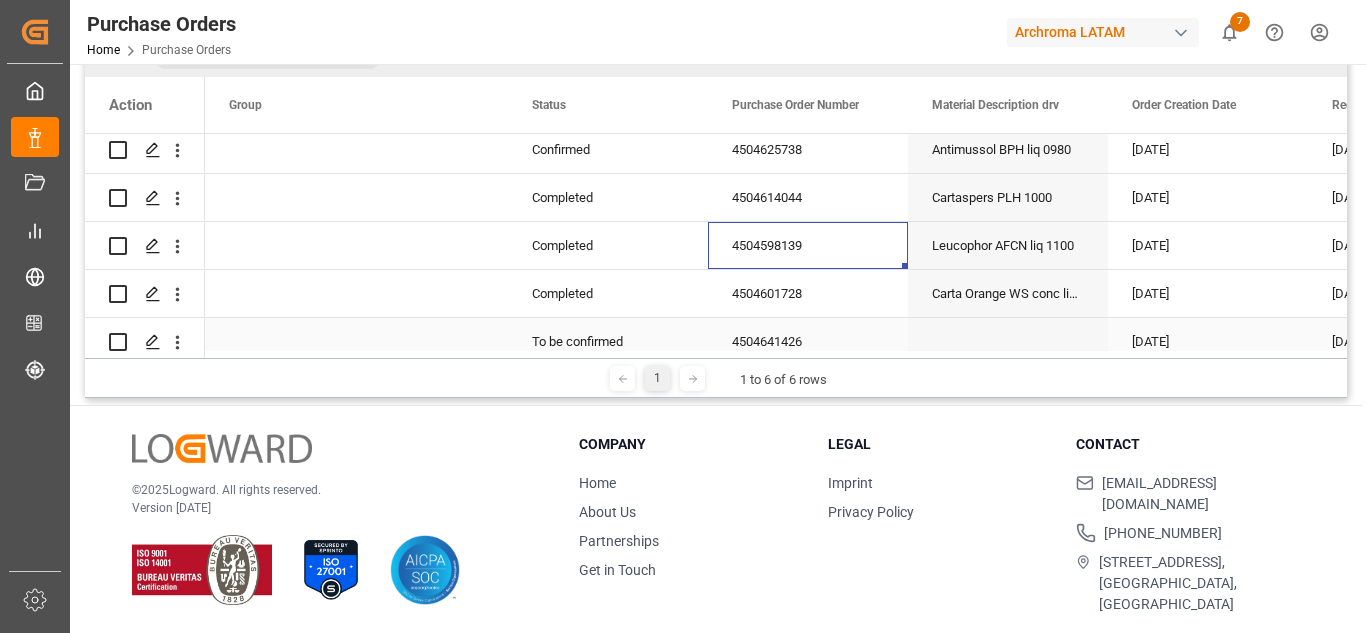 scroll, scrollTop: 300, scrollLeft: 0, axis: vertical 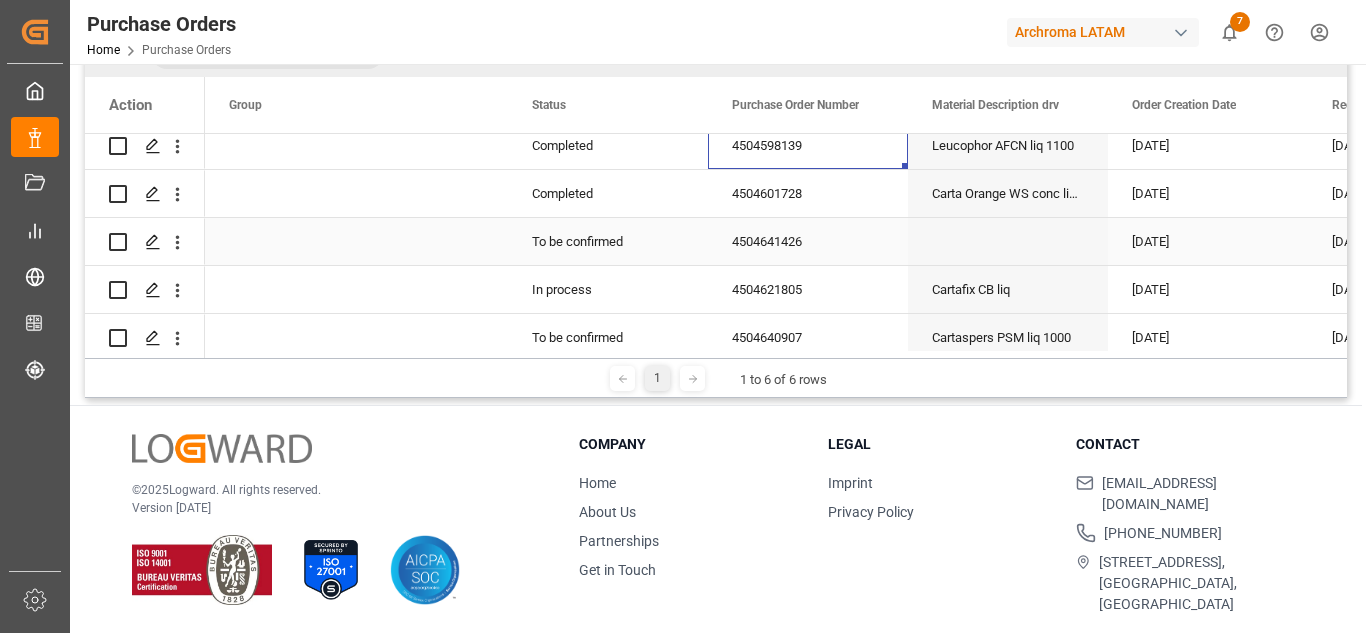 click on "4504641426" at bounding box center [808, 241] 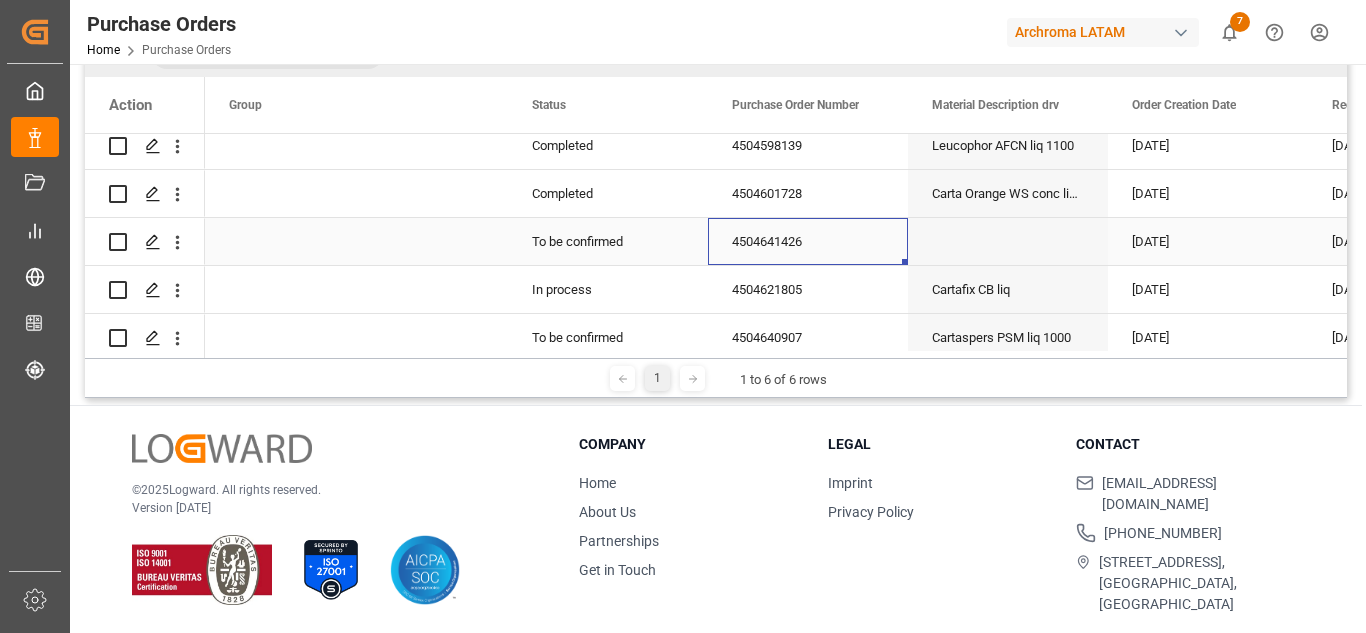 click on "4504641426" at bounding box center [808, 241] 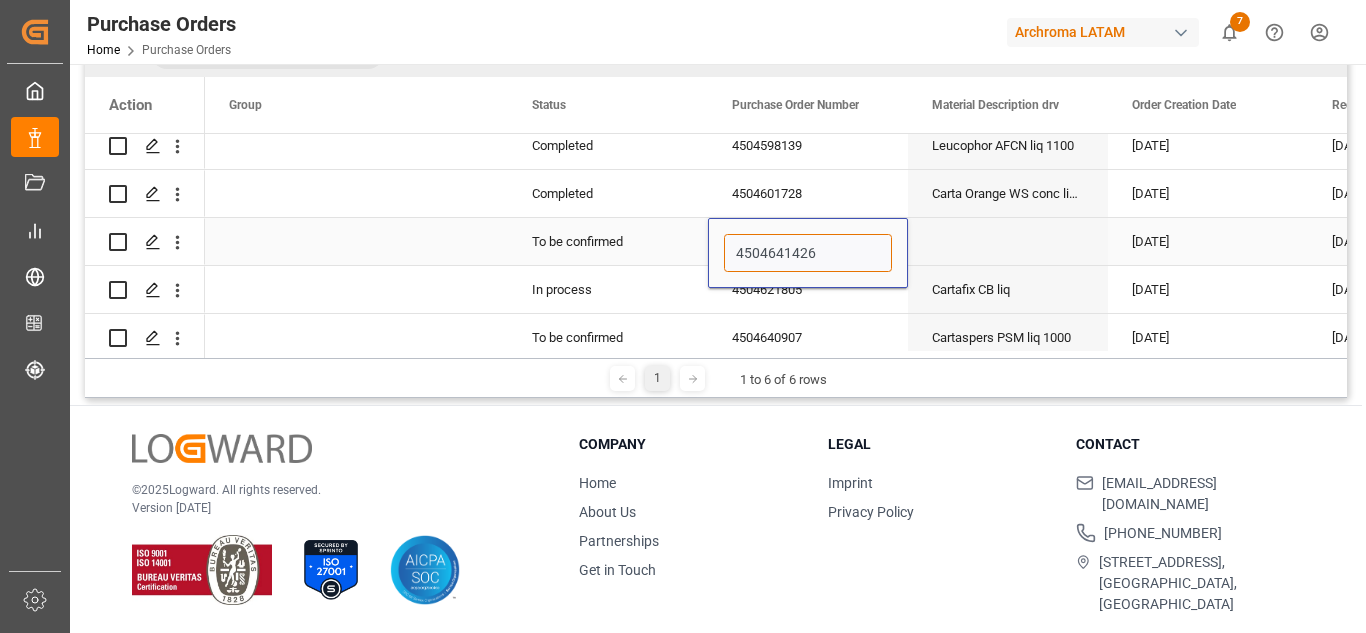 click on "4504641426" at bounding box center [808, 253] 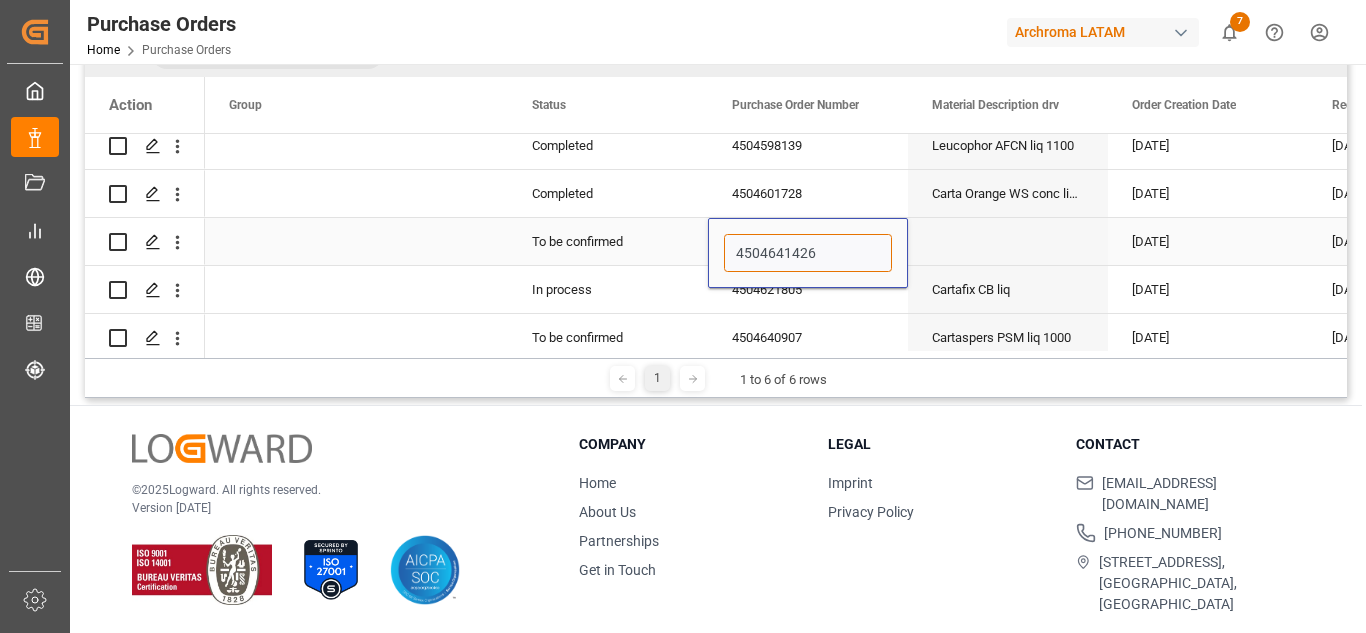 click on "4504641426" at bounding box center [808, 253] 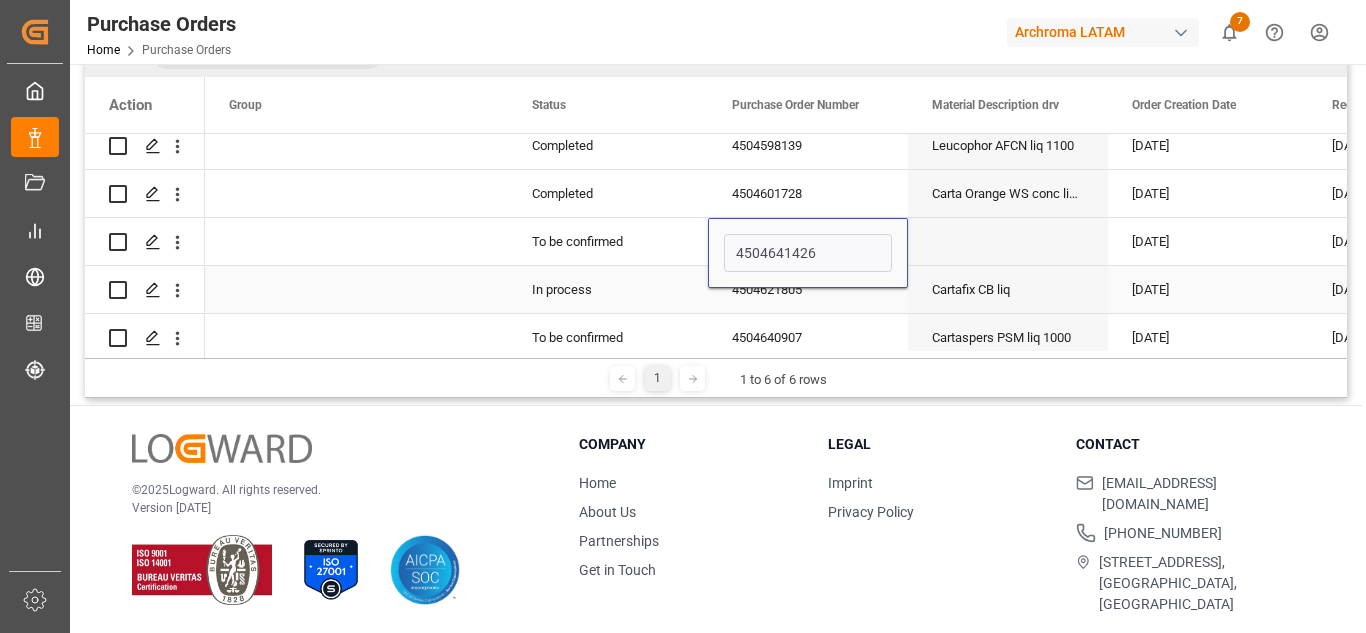 click on "In process" at bounding box center [608, 289] 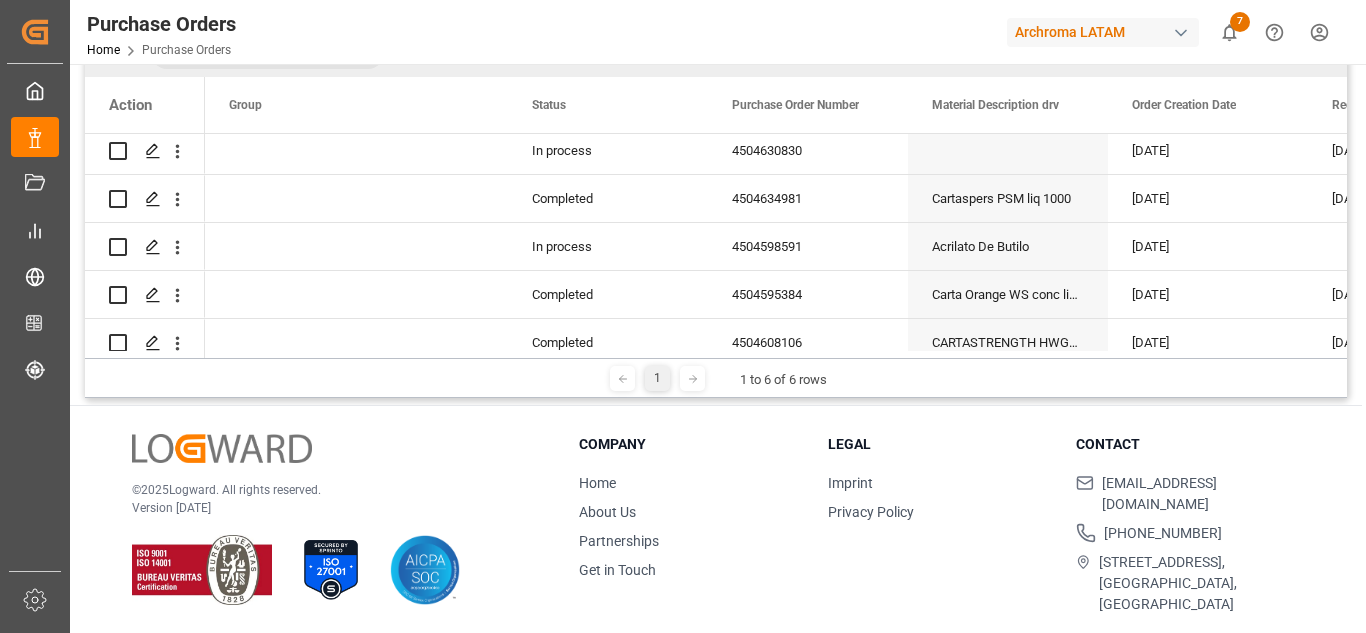 scroll, scrollTop: 1400, scrollLeft: 0, axis: vertical 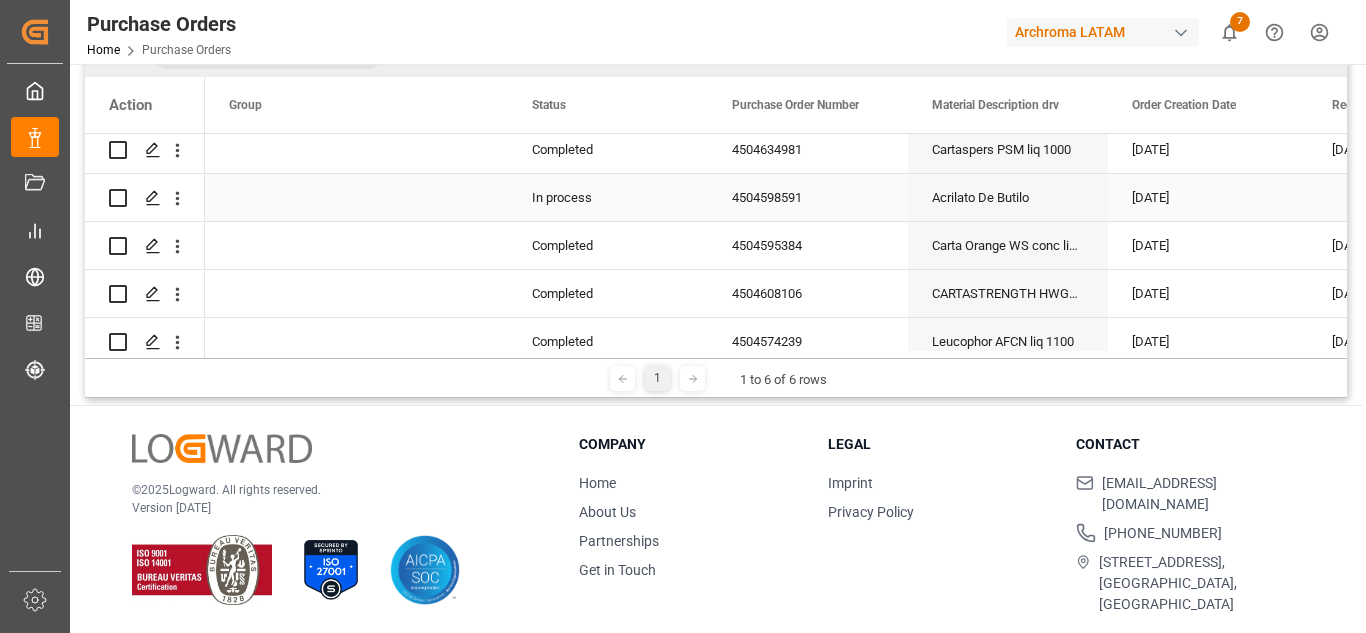 click on "4504598591" at bounding box center [808, 197] 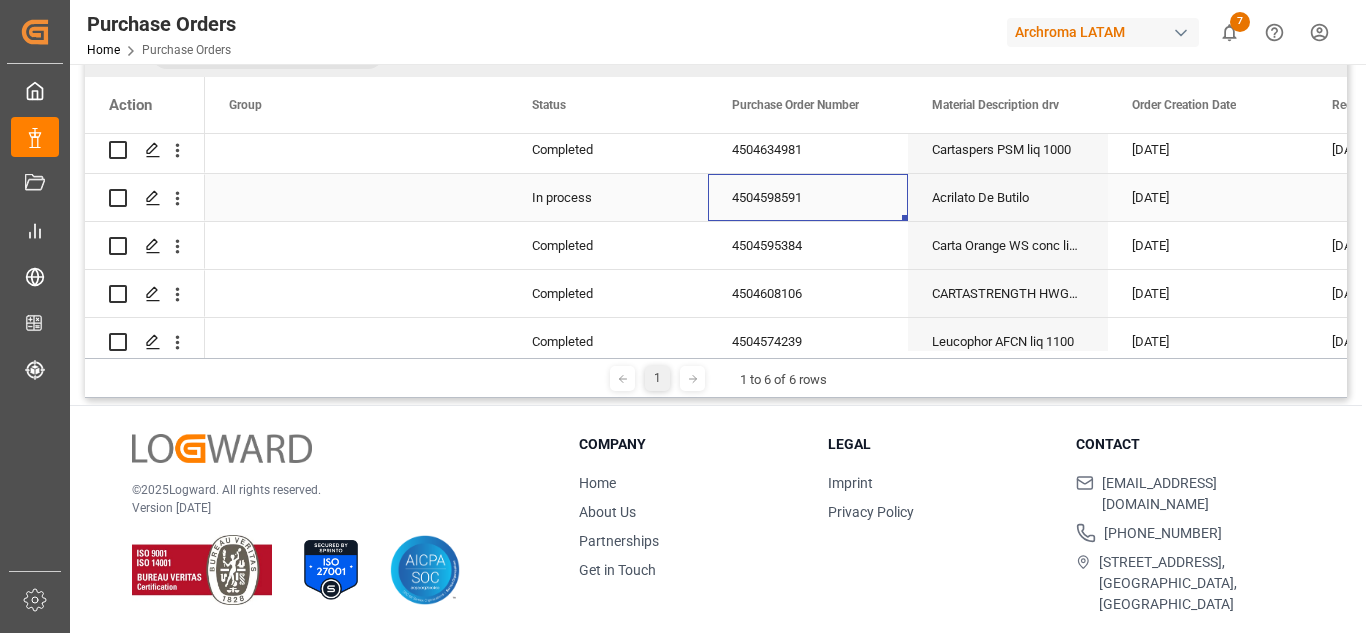 click on "4504598591" at bounding box center (808, 197) 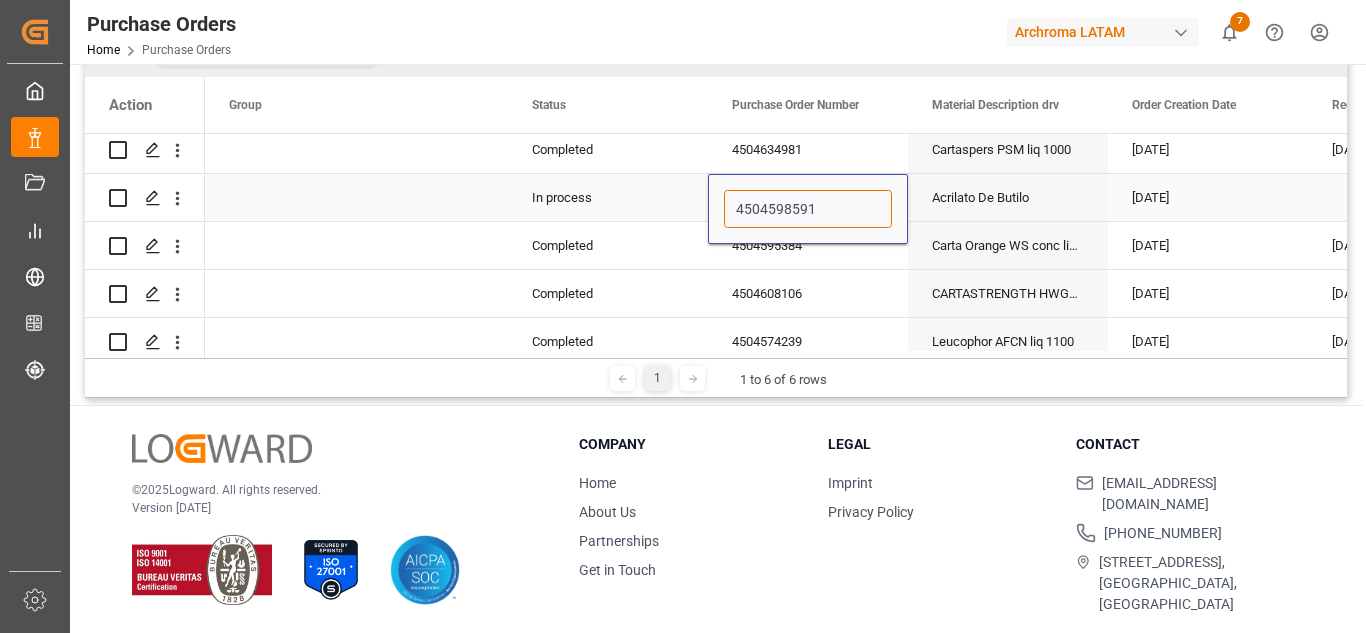 click on "4504598591" at bounding box center (808, 209) 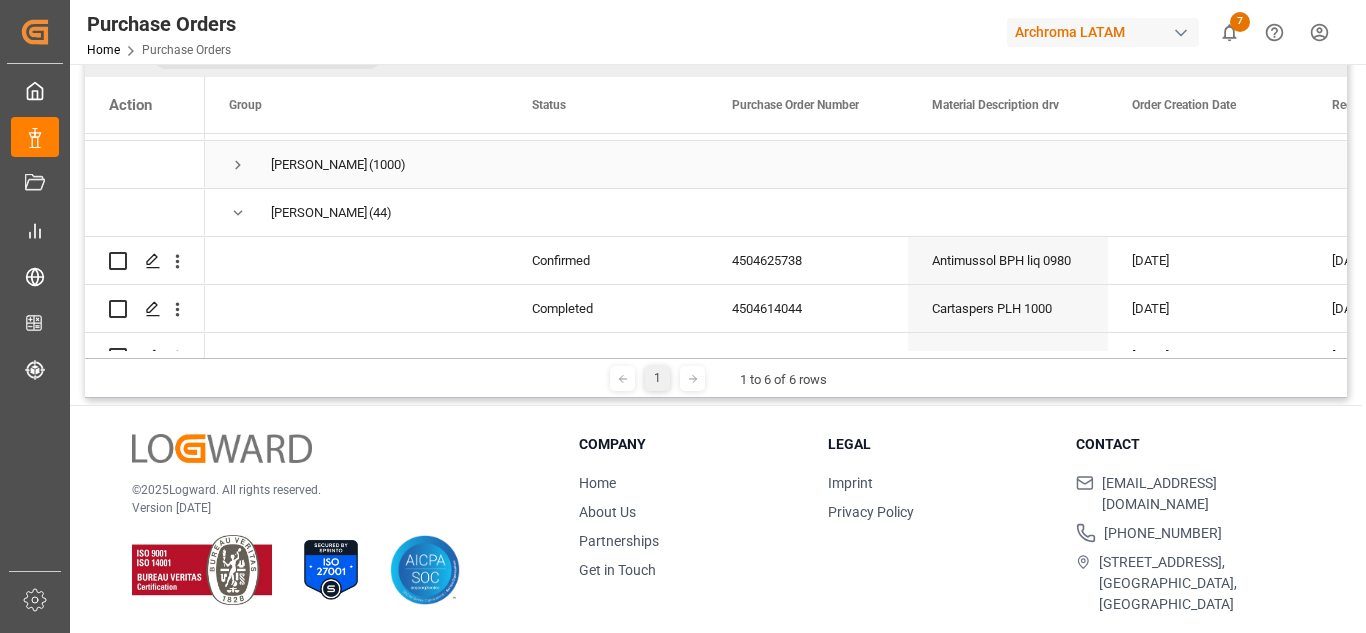 scroll, scrollTop: 0, scrollLeft: 0, axis: both 